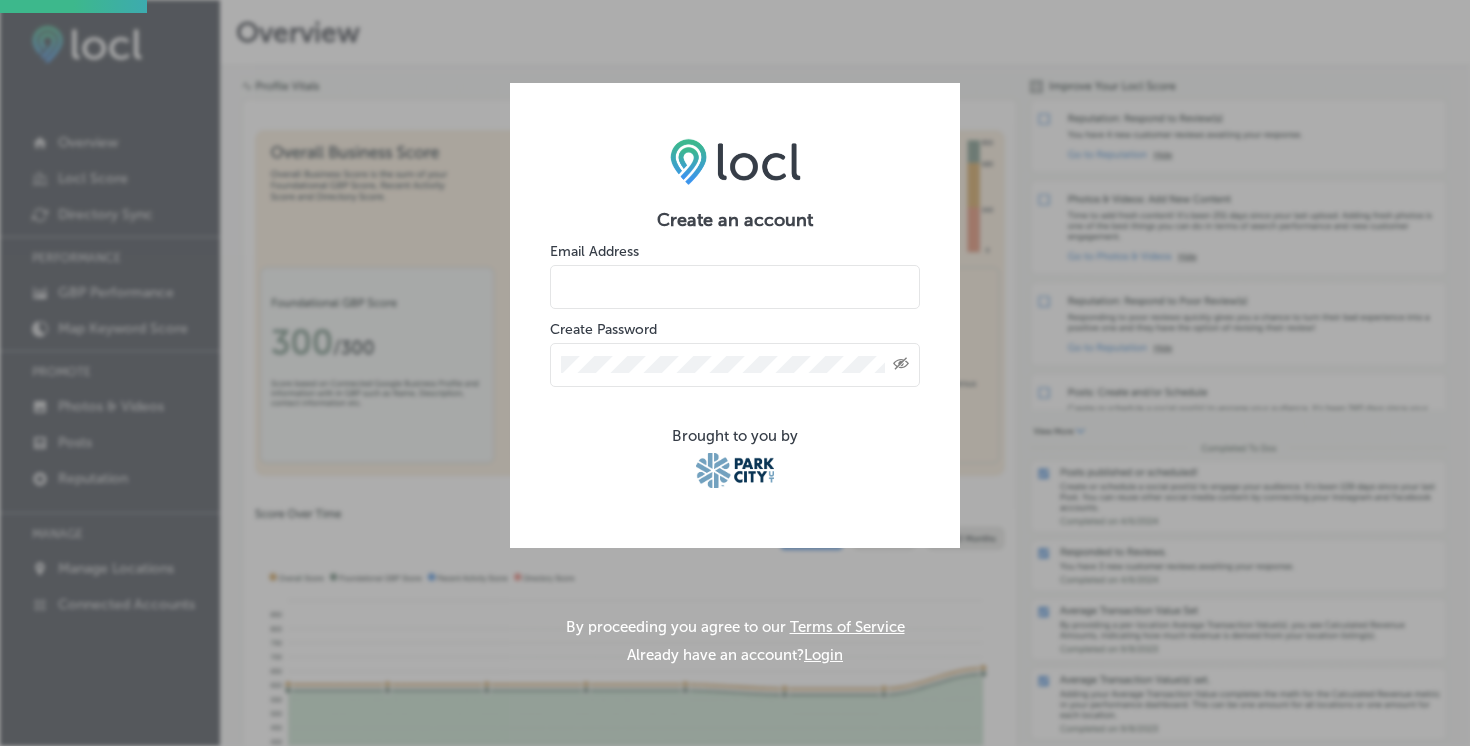 scroll, scrollTop: 0, scrollLeft: 0, axis: both 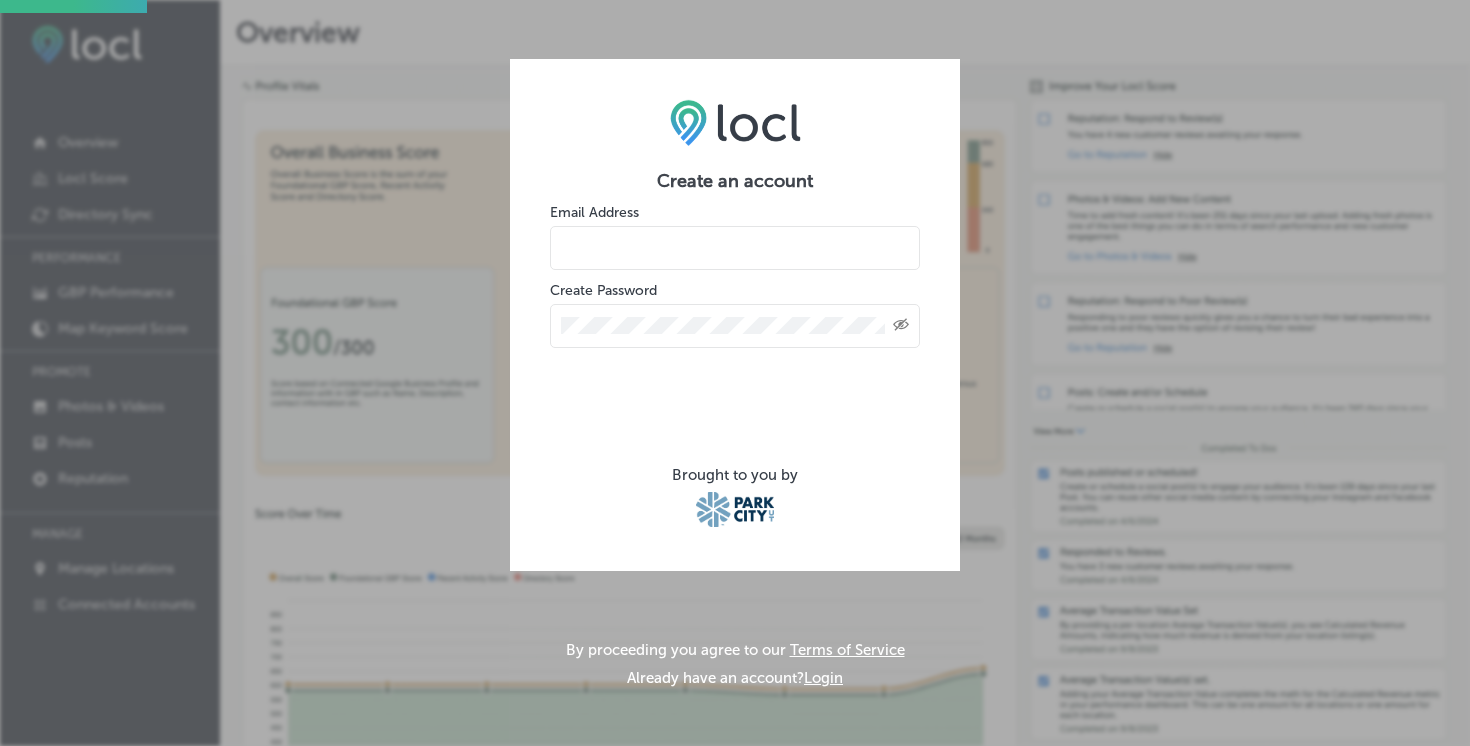 click at bounding box center (735, 248) 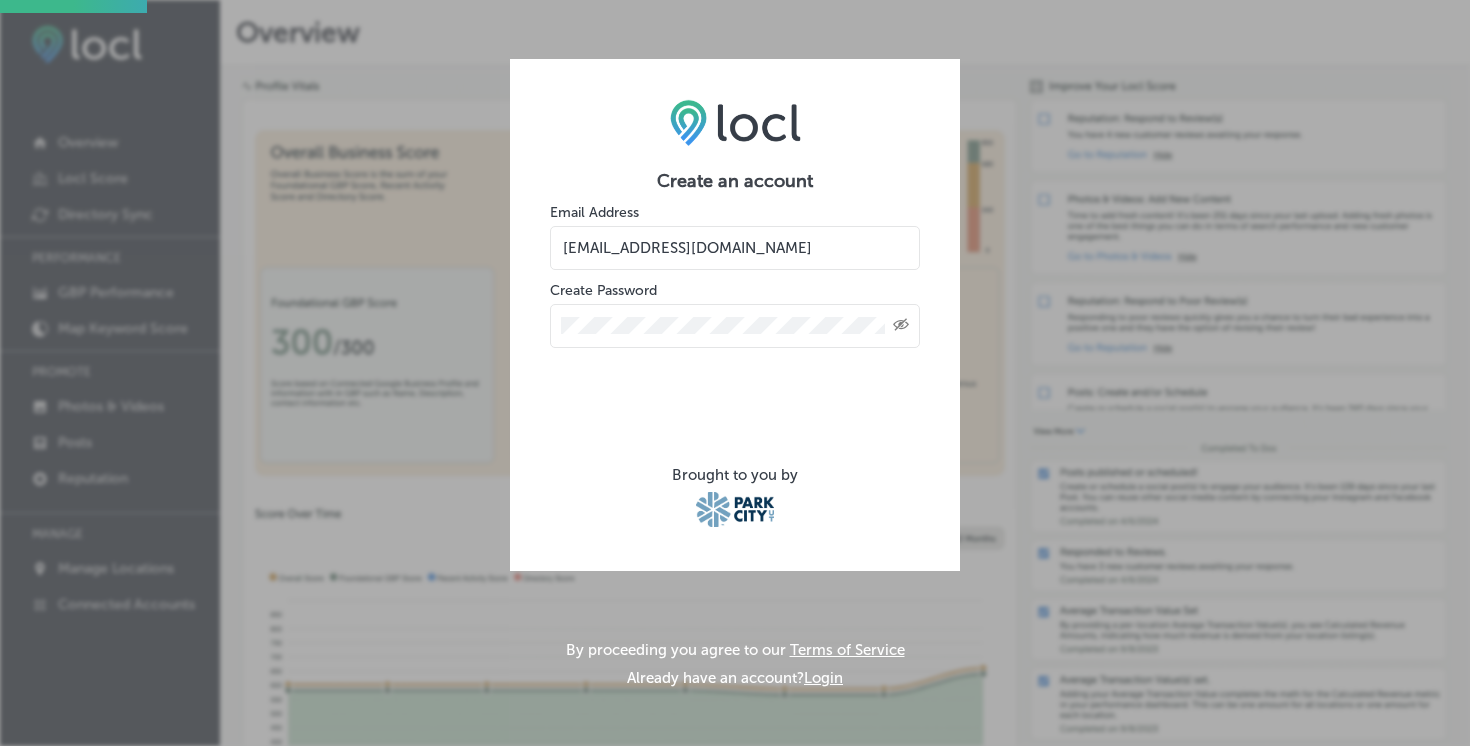 click on "Created with Sketch." at bounding box center (735, 326) 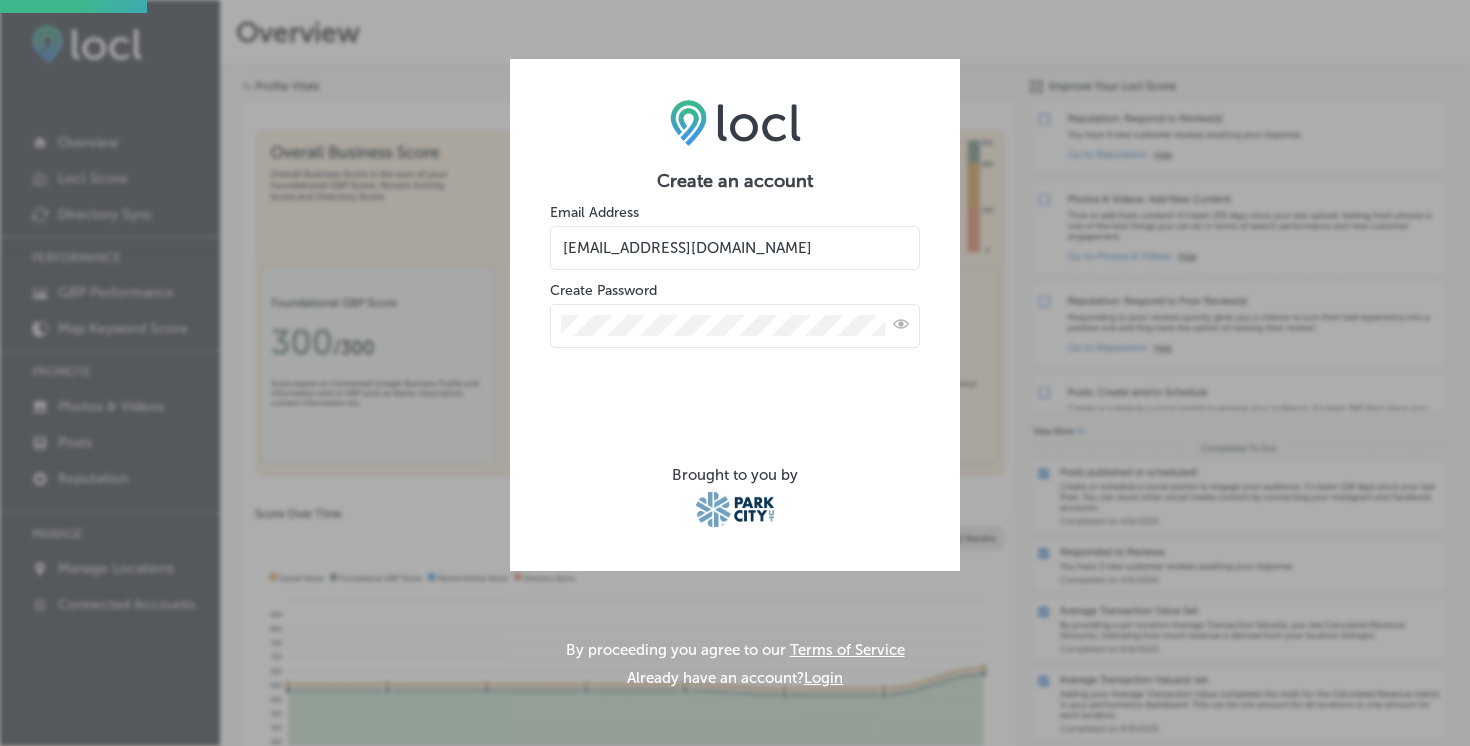 click at bounding box center [735, 326] 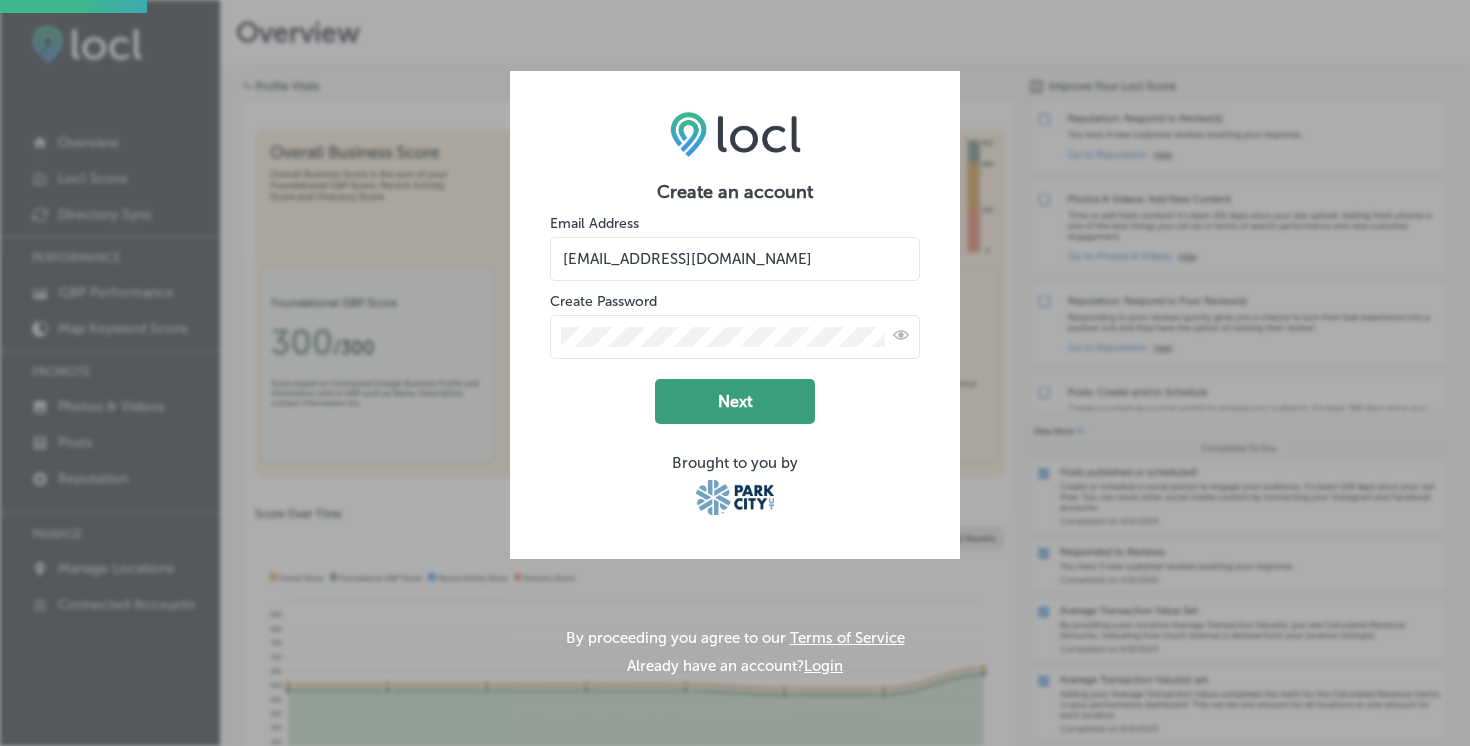 click on "Next" 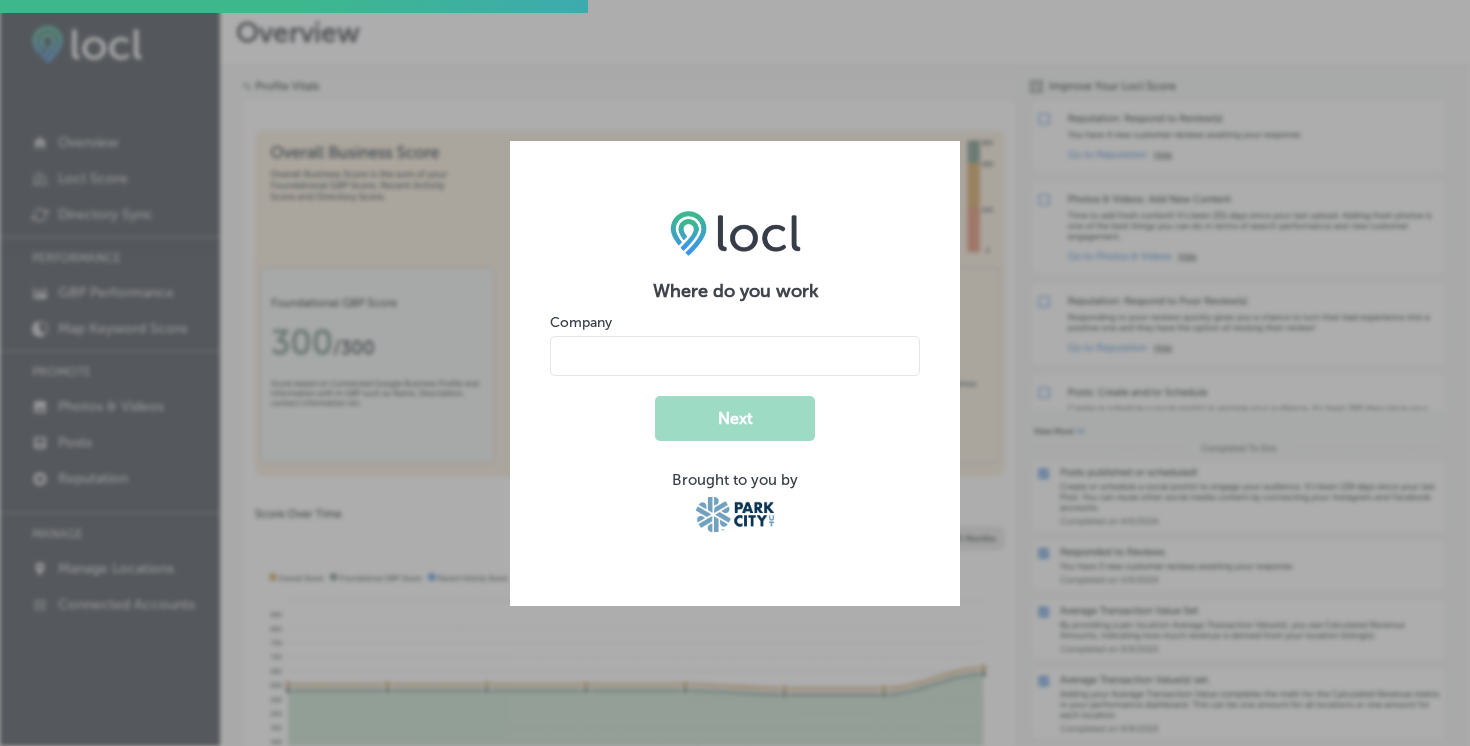 click at bounding box center [735, 356] 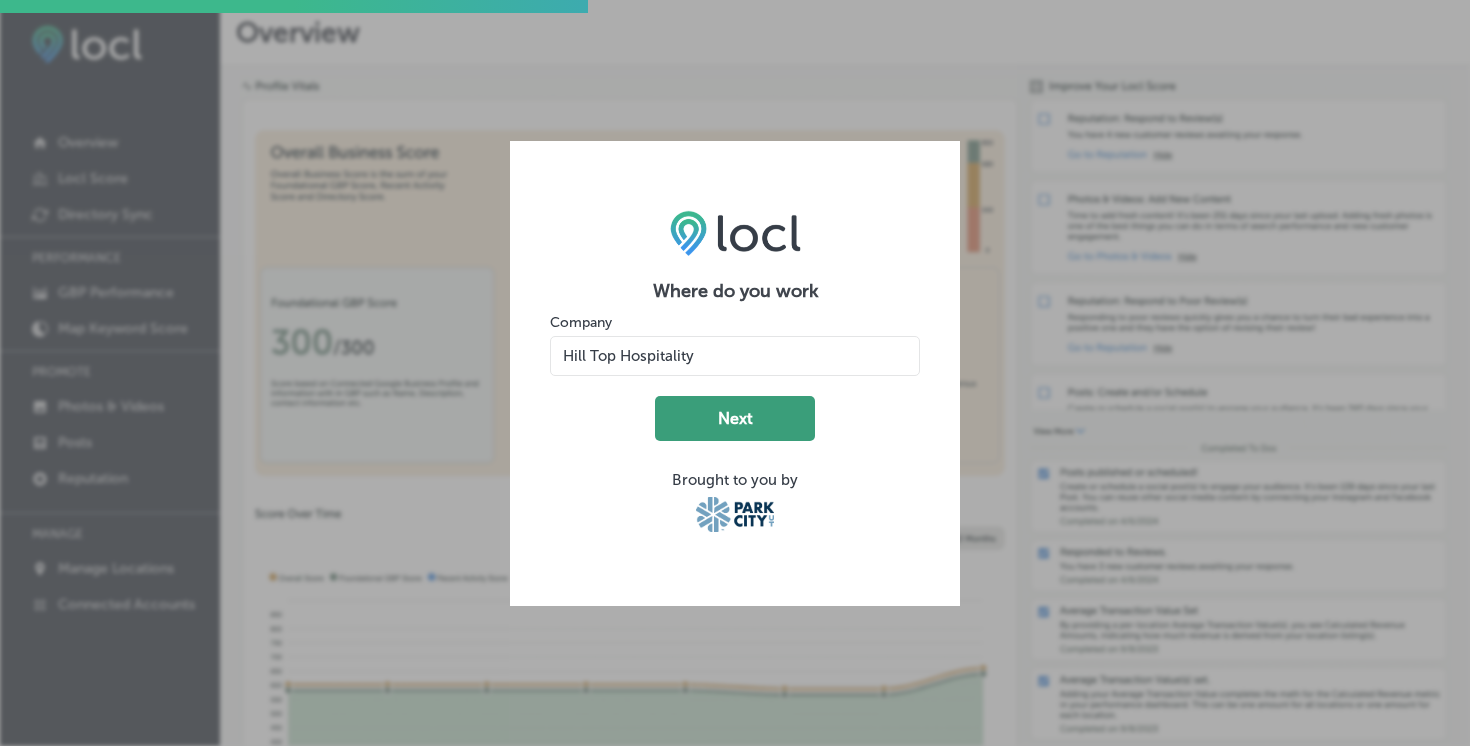 type on "Hill Top Hospitality" 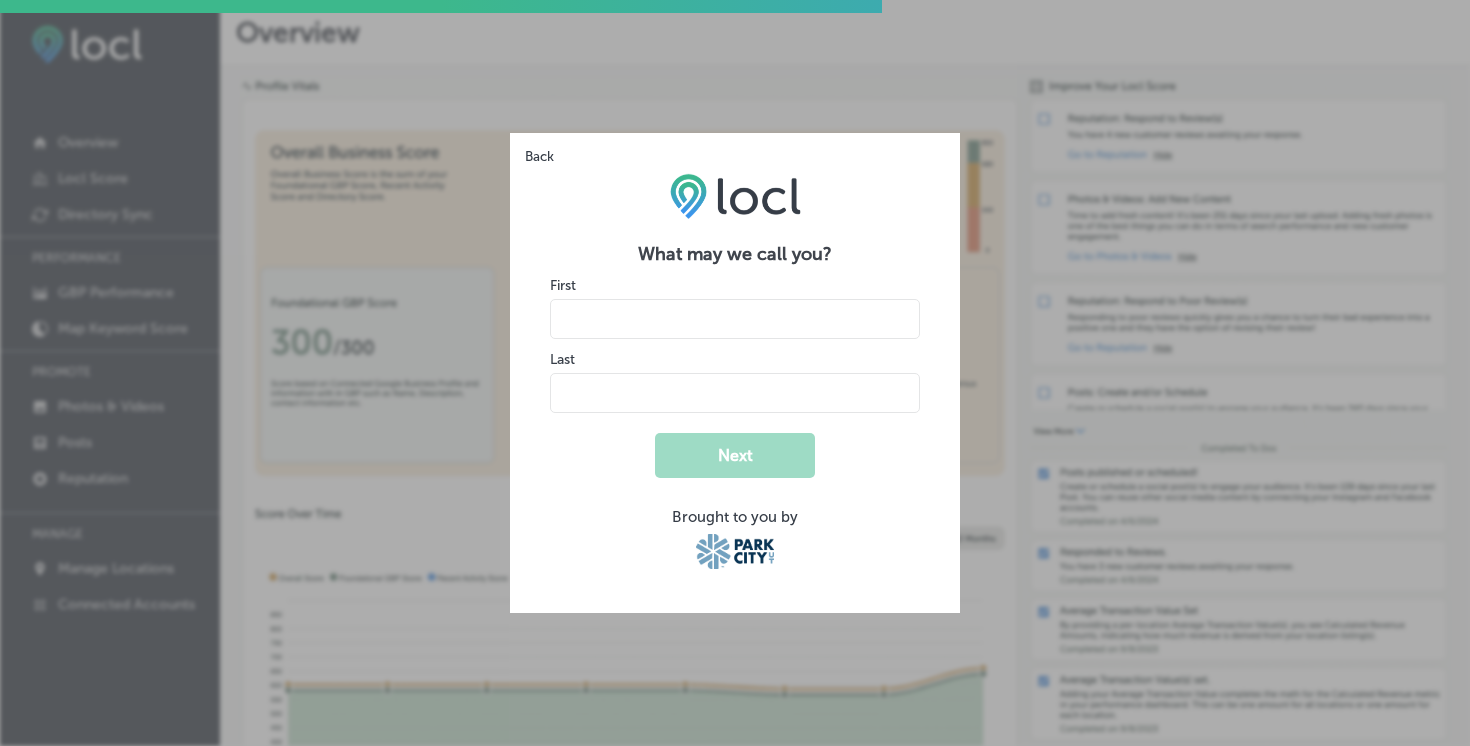 click at bounding box center (735, 319) 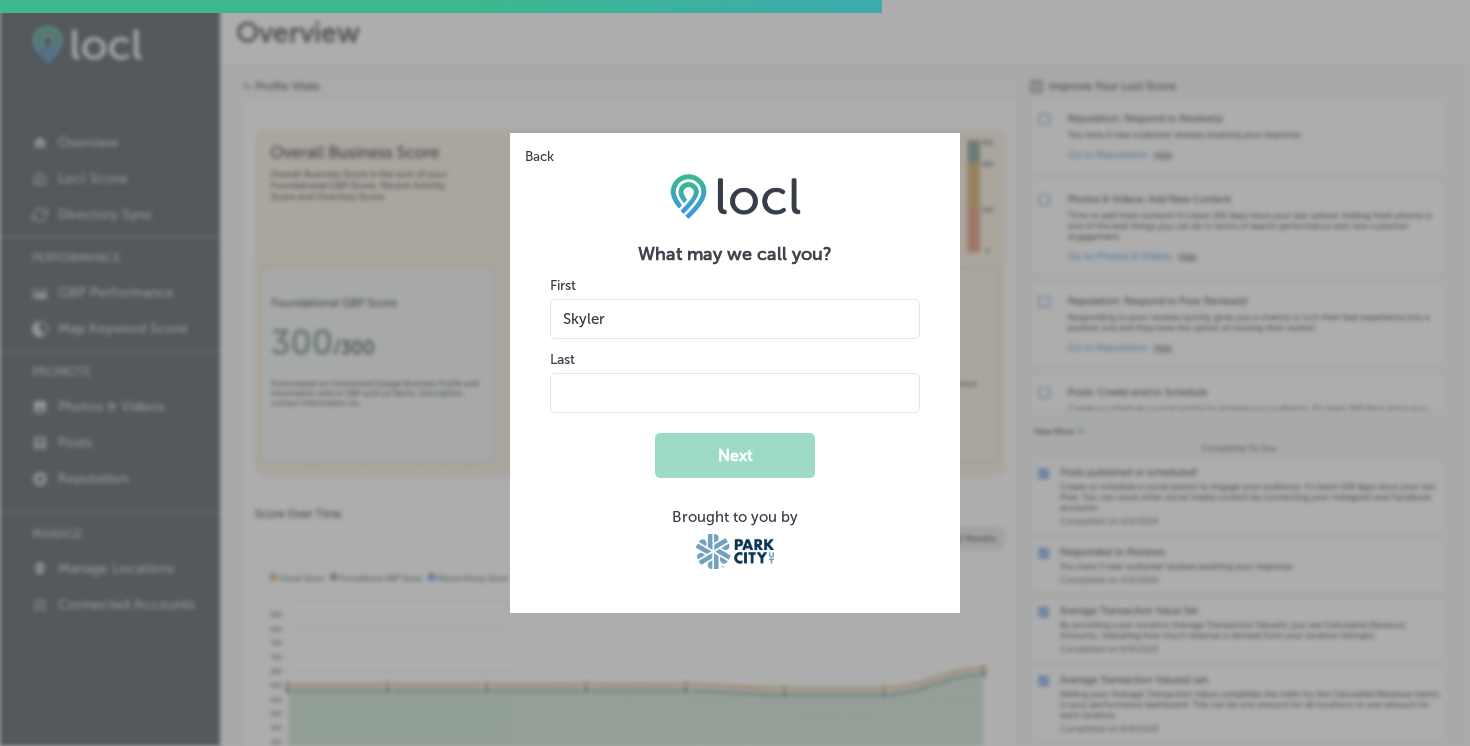 type on "Skyler" 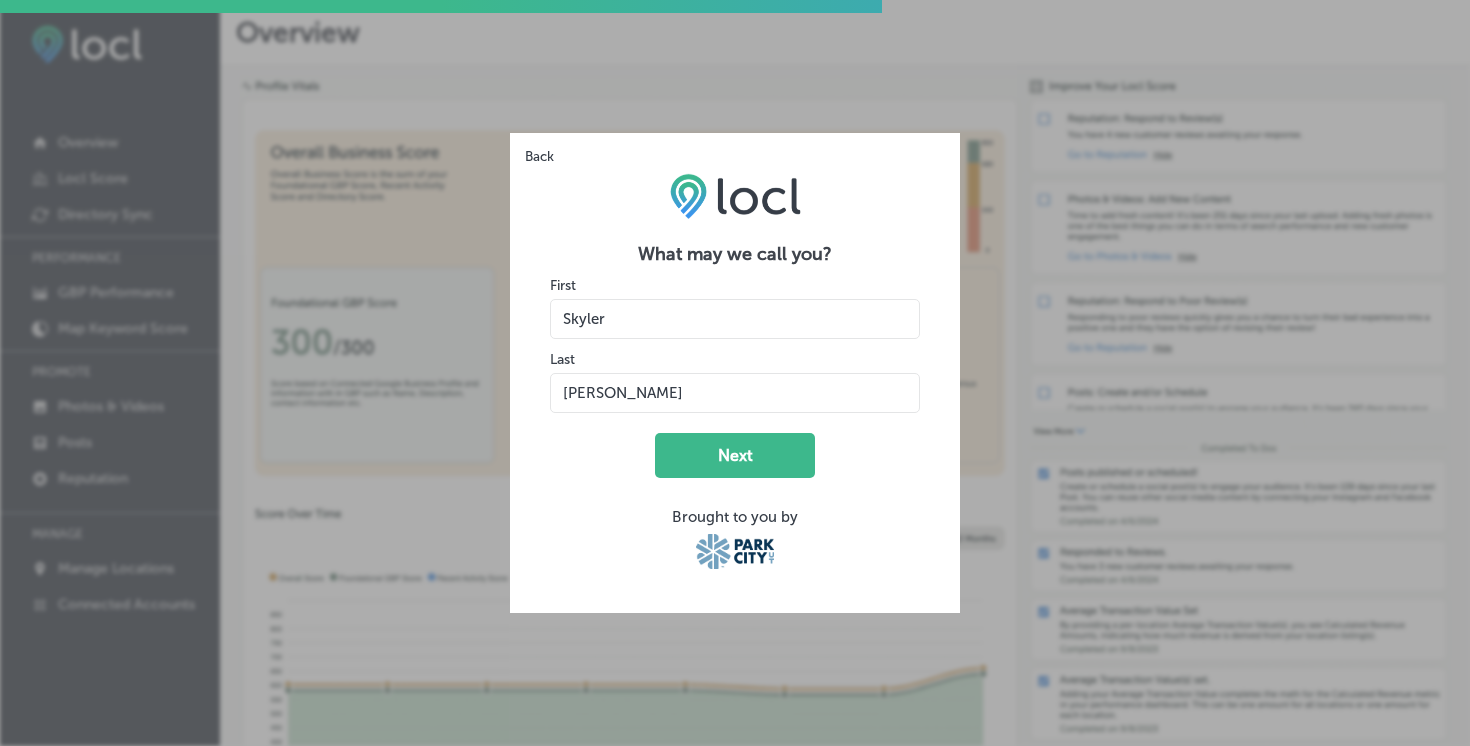 type on "[PERSON_NAME]" 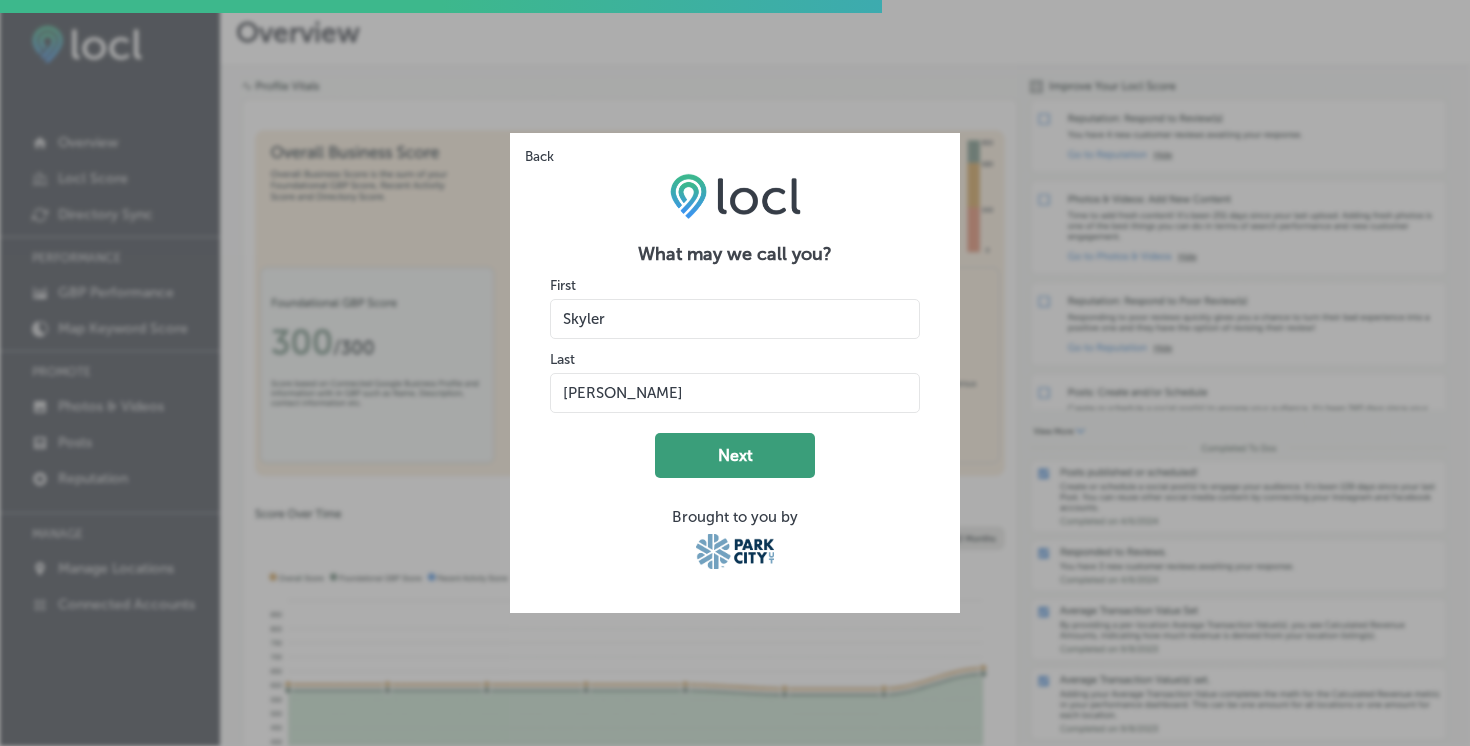 click on "Next" 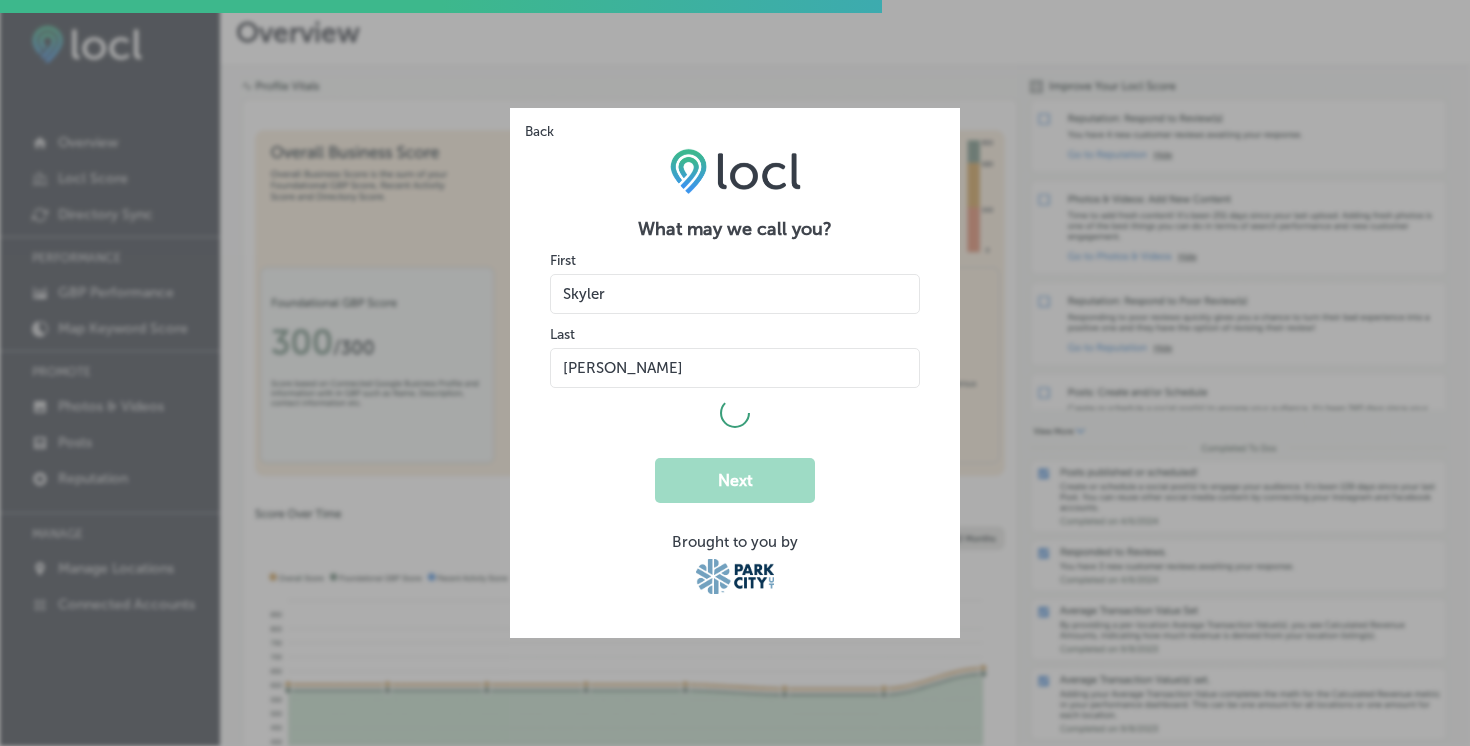 select on "US" 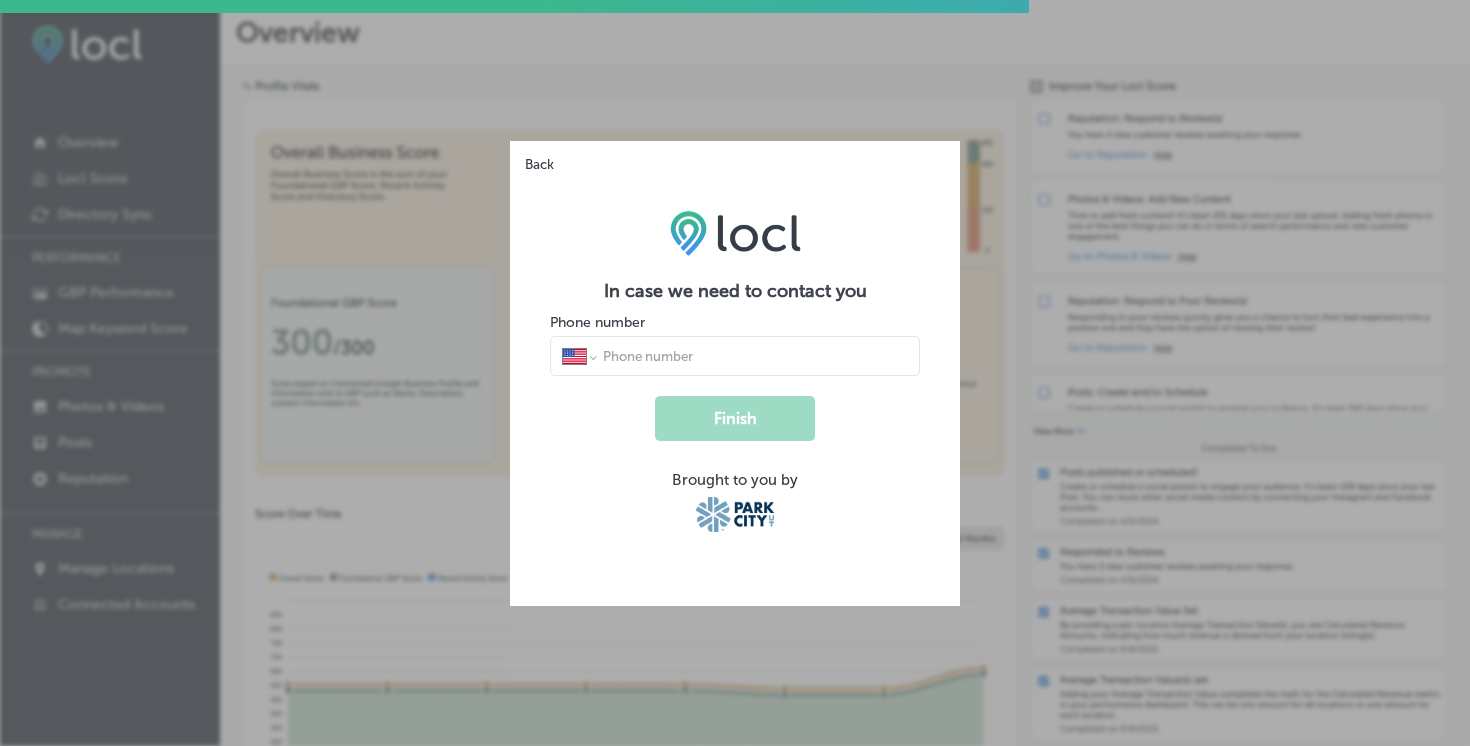 click at bounding box center (754, 356) 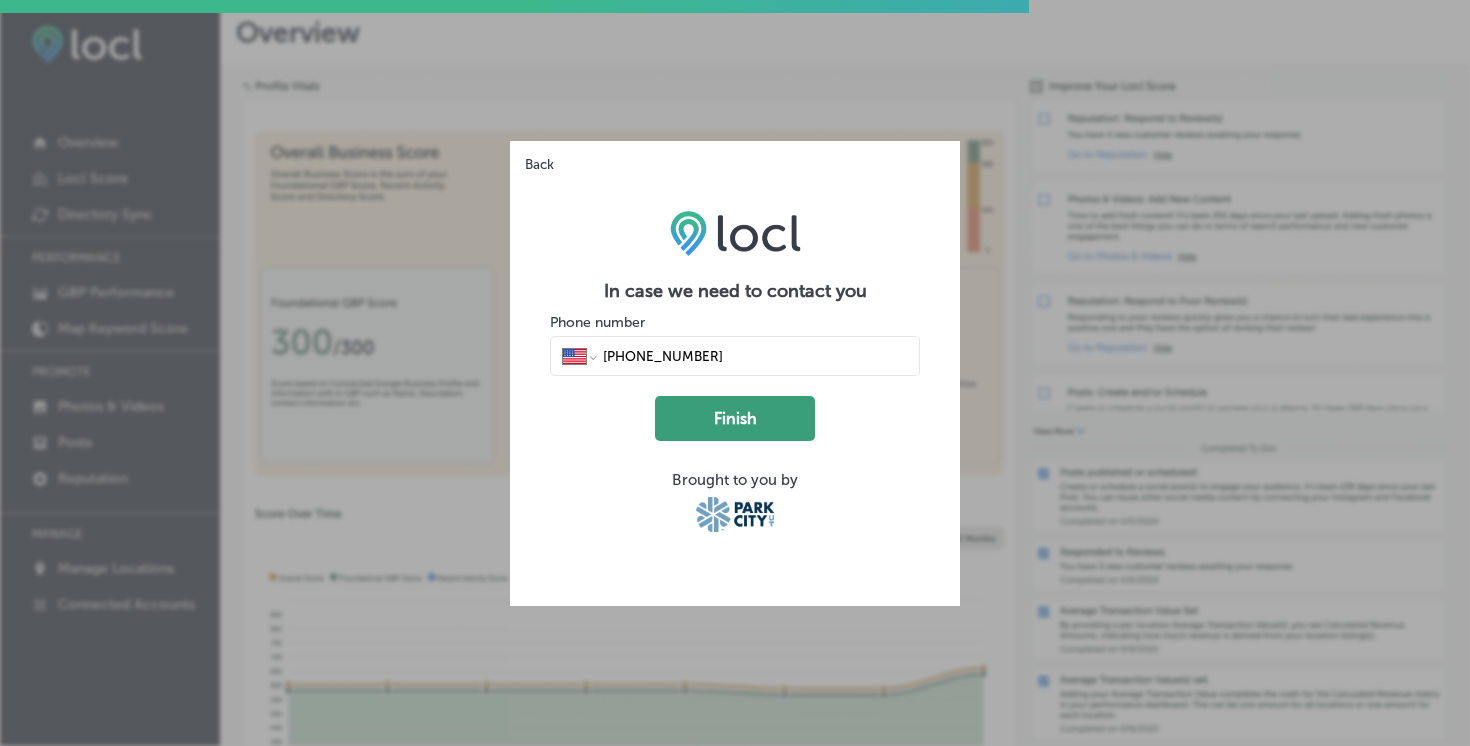 type on "[PHONE_NUMBER]" 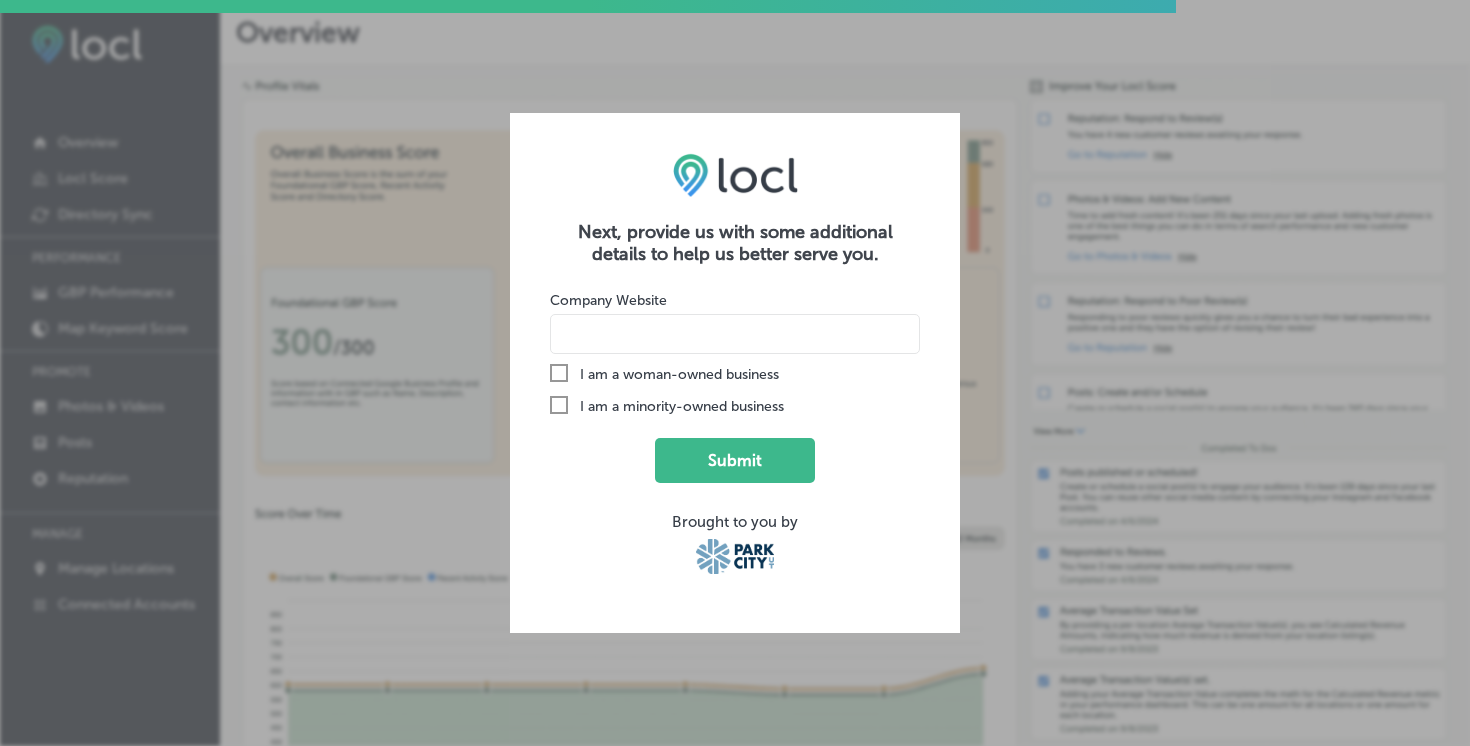 click at bounding box center (735, 334) 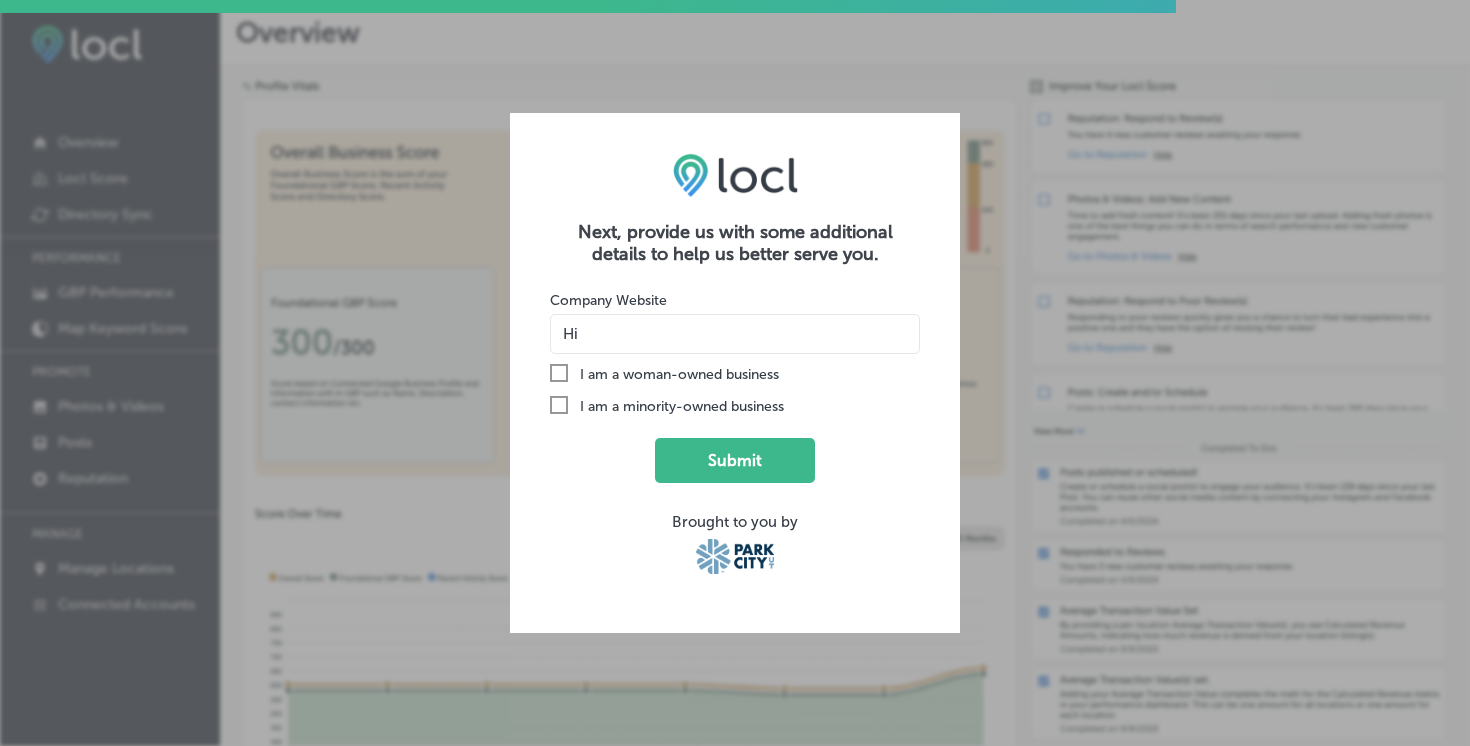 type on "H" 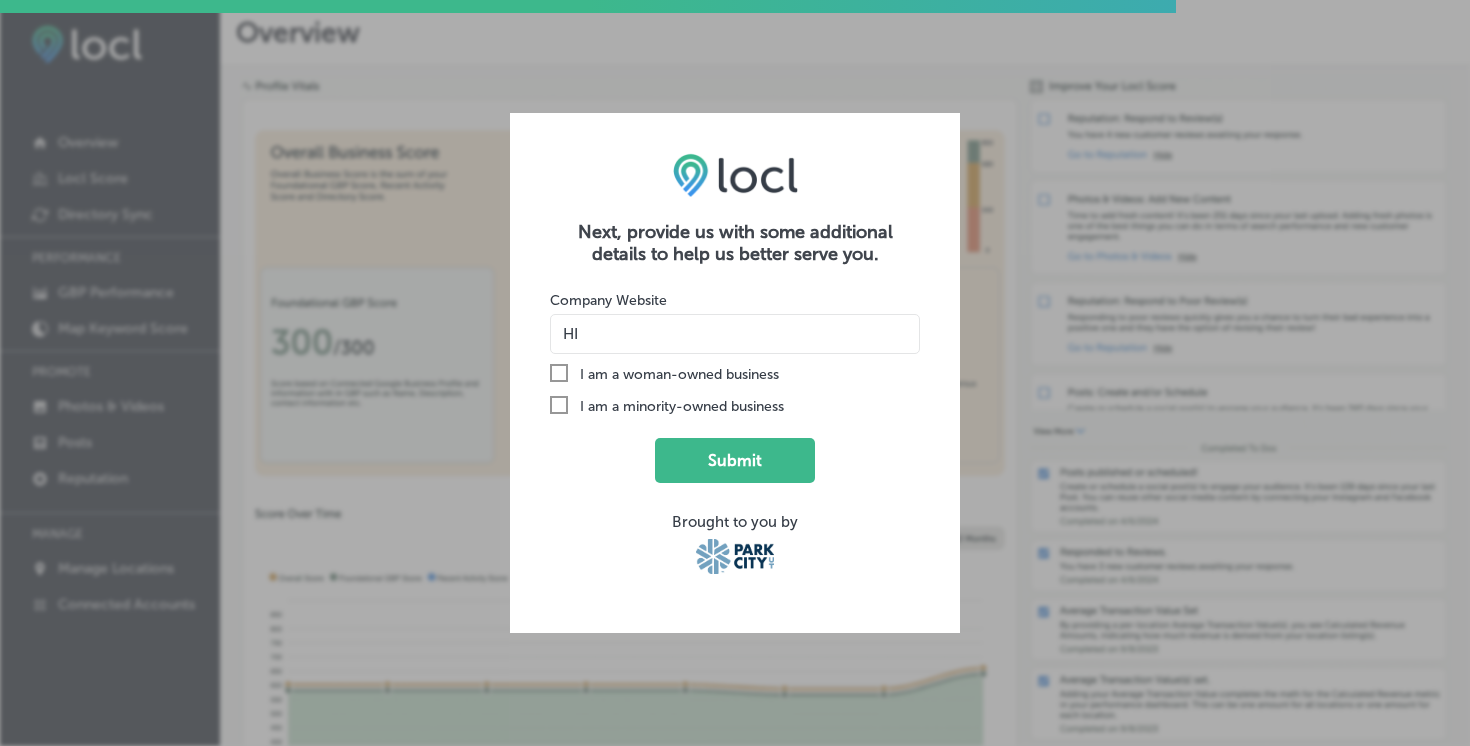type on "H" 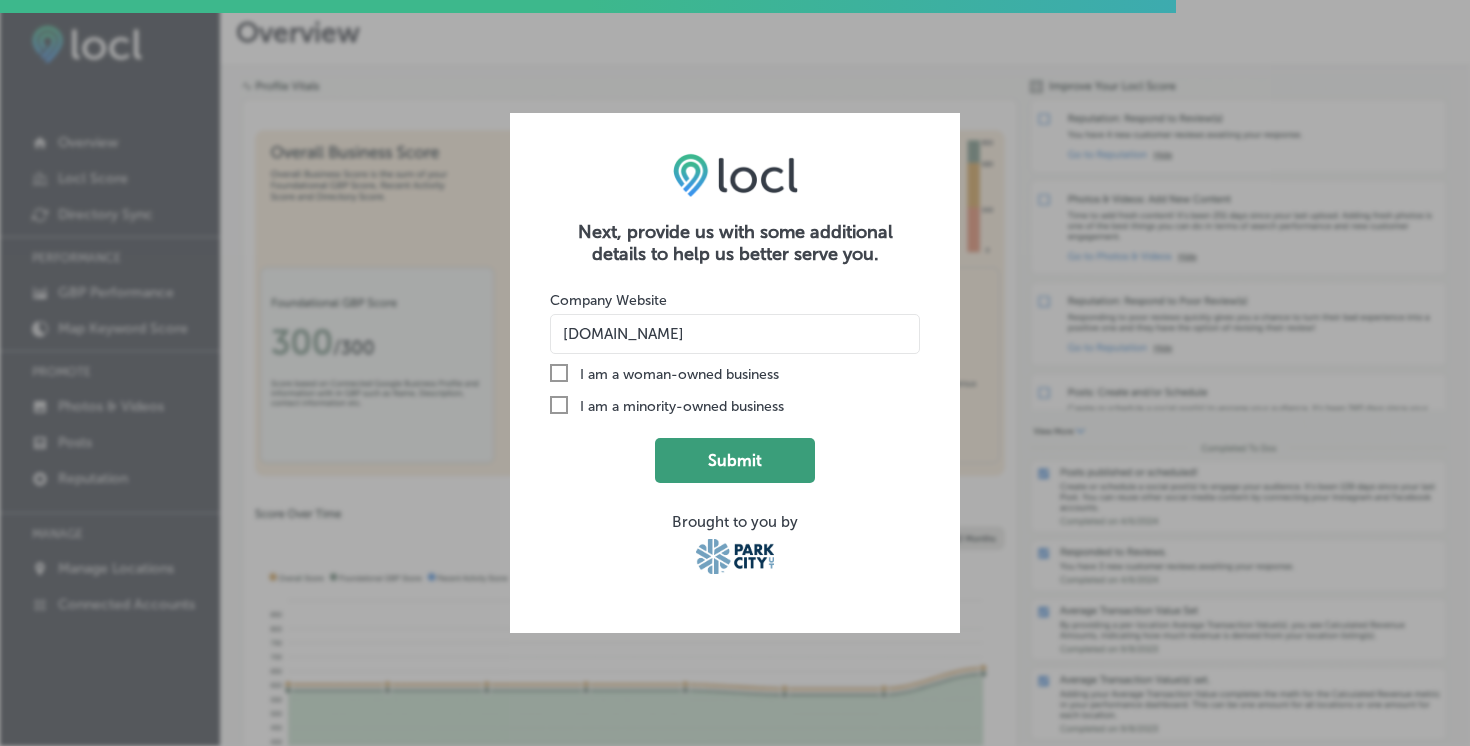 type on "[DOMAIN_NAME]" 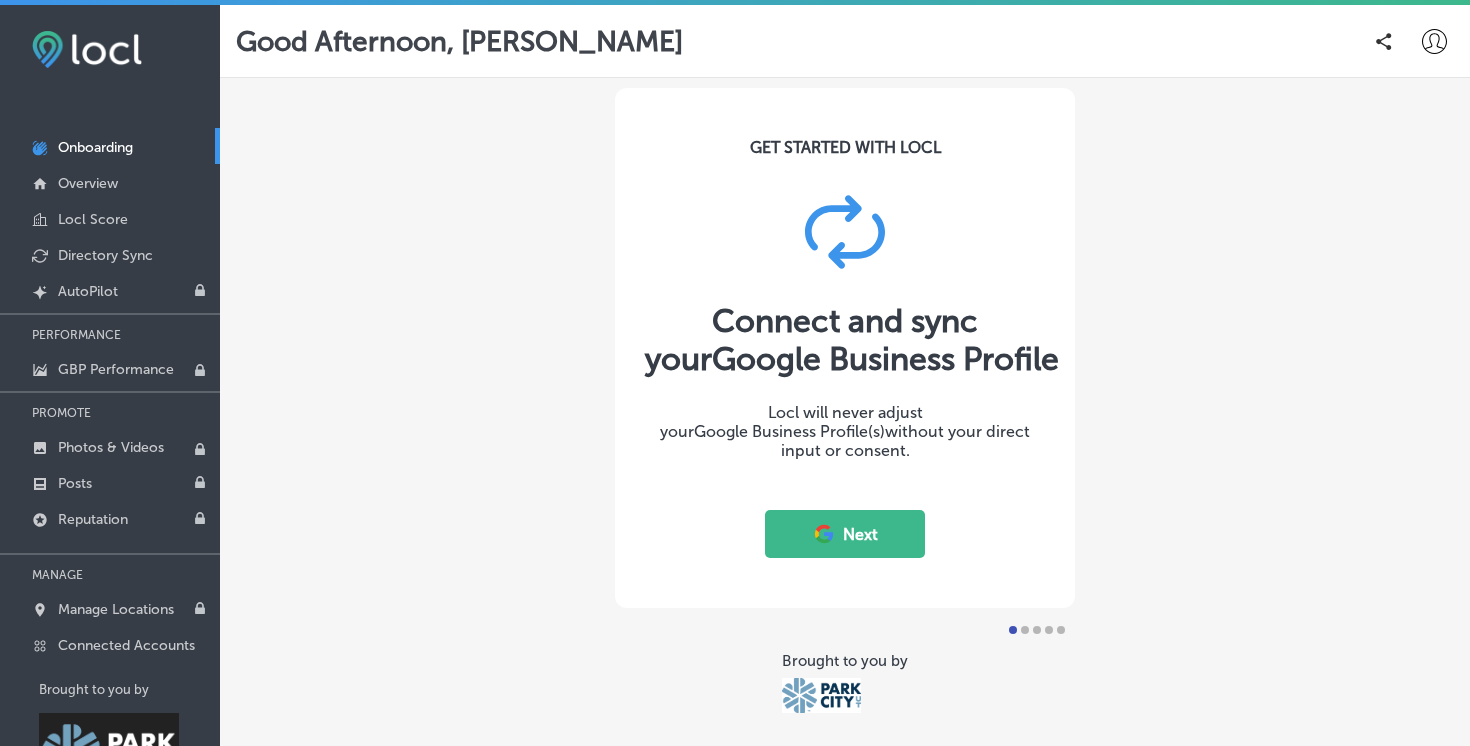 scroll, scrollTop: 16, scrollLeft: 0, axis: vertical 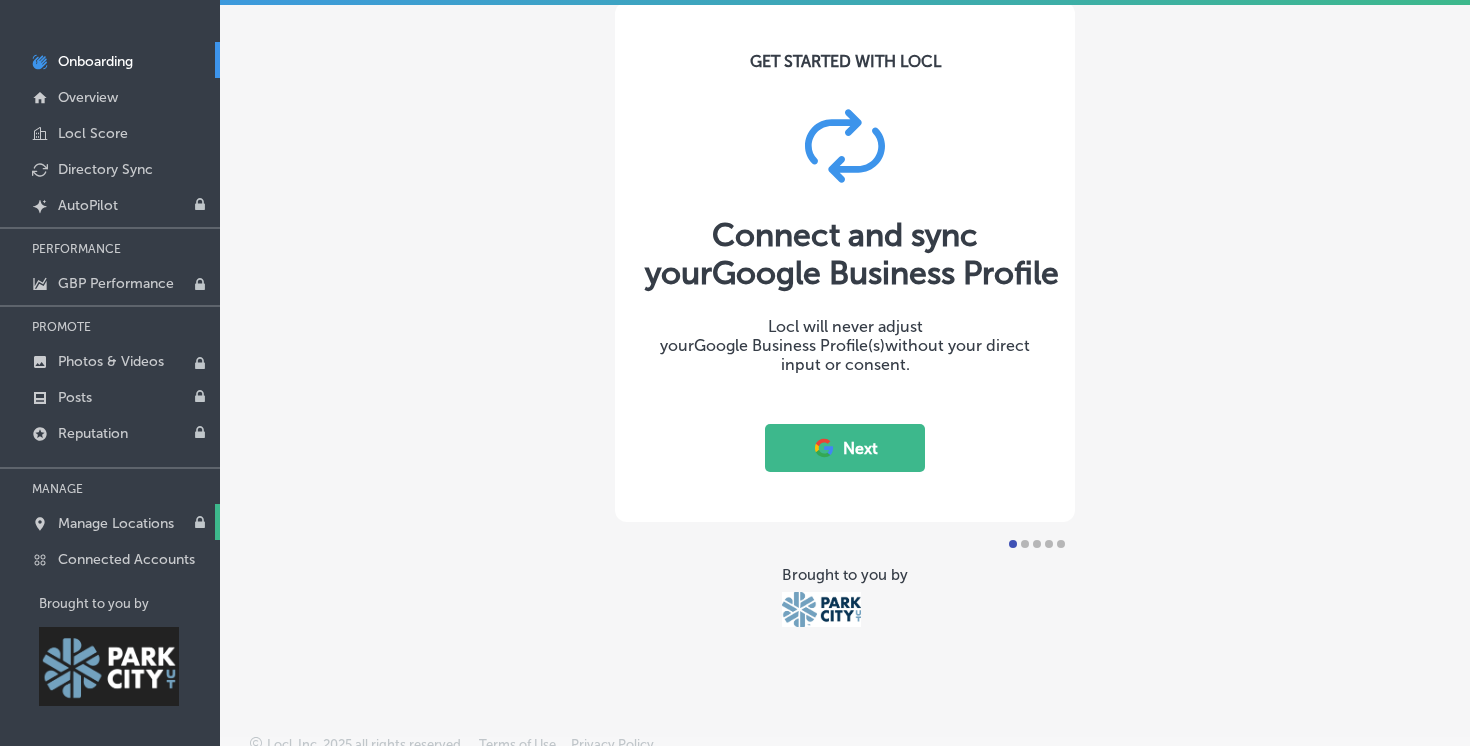 click 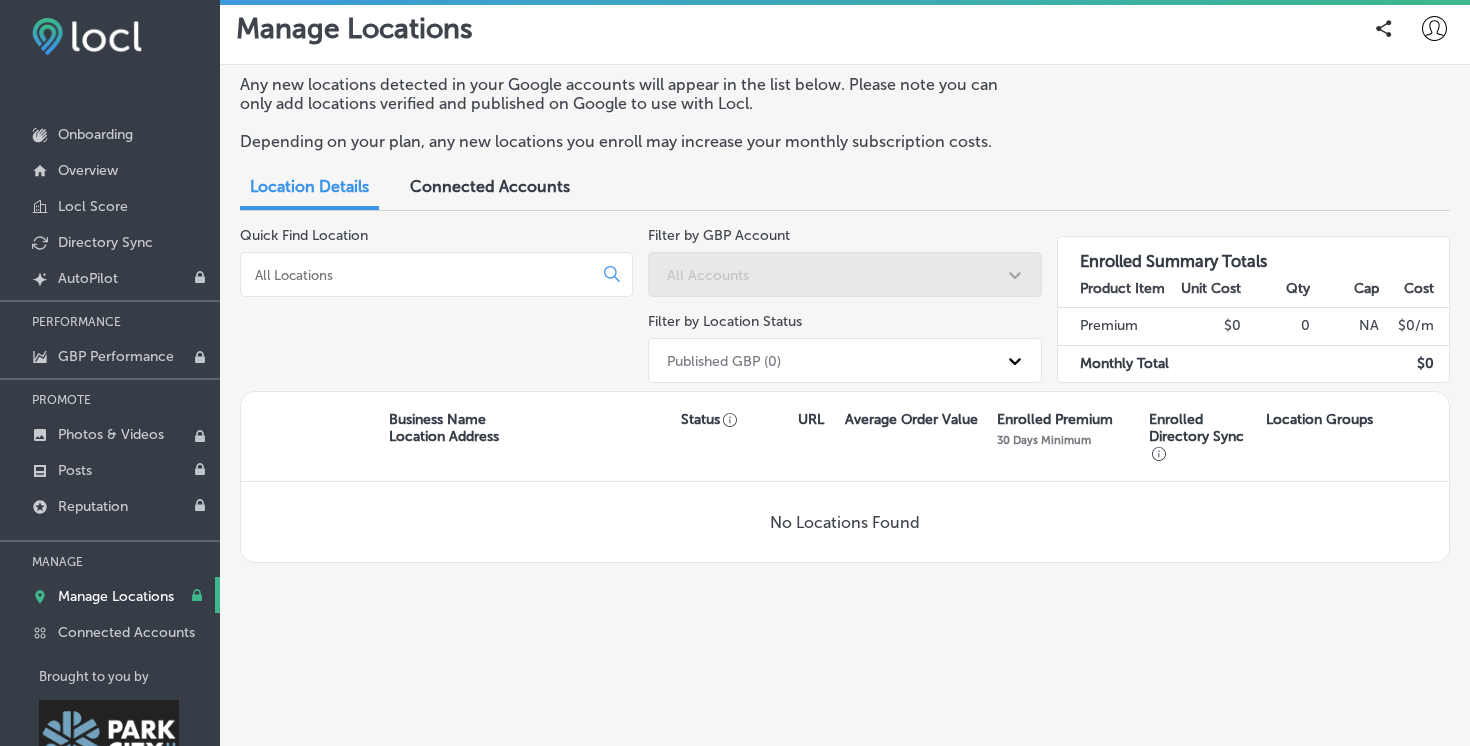 scroll, scrollTop: 0, scrollLeft: 0, axis: both 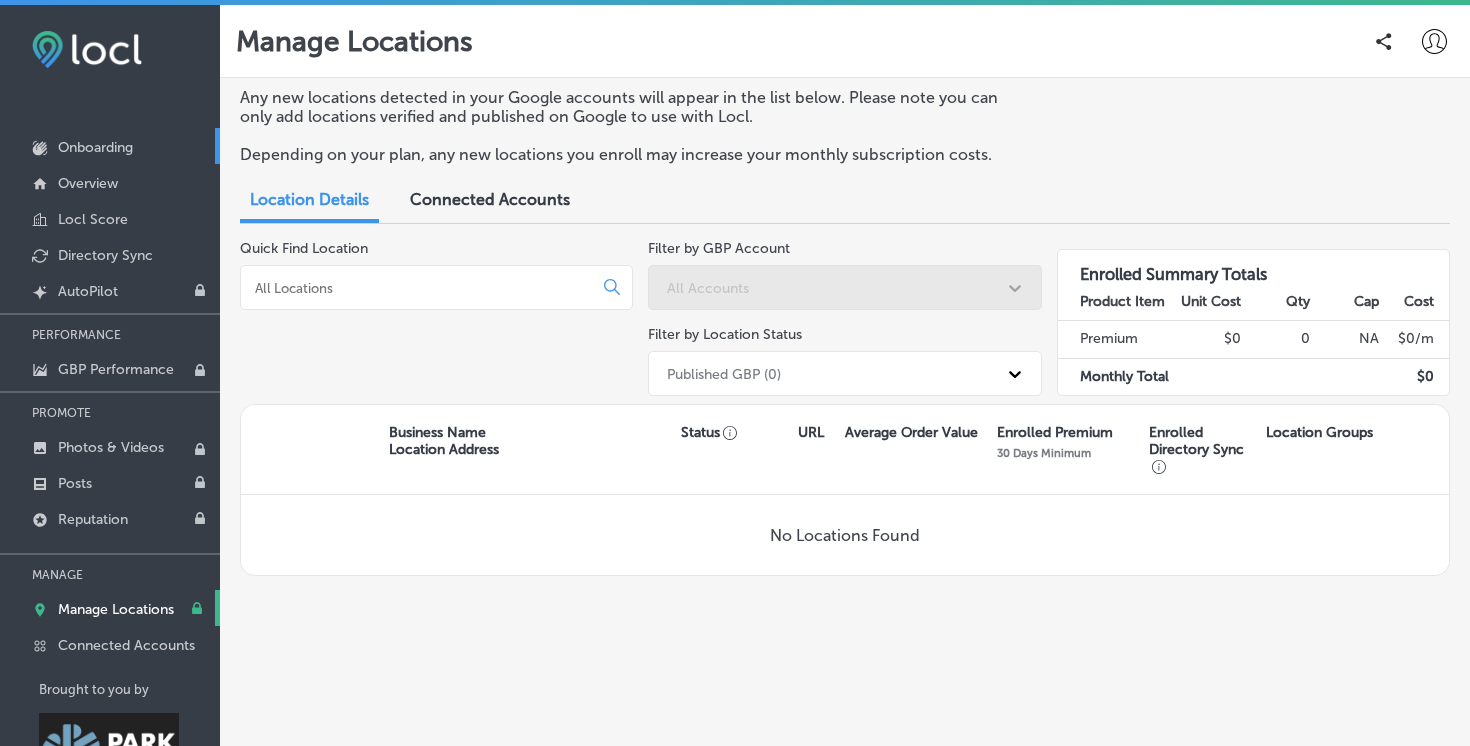 click on "Onboarding" at bounding box center (95, 147) 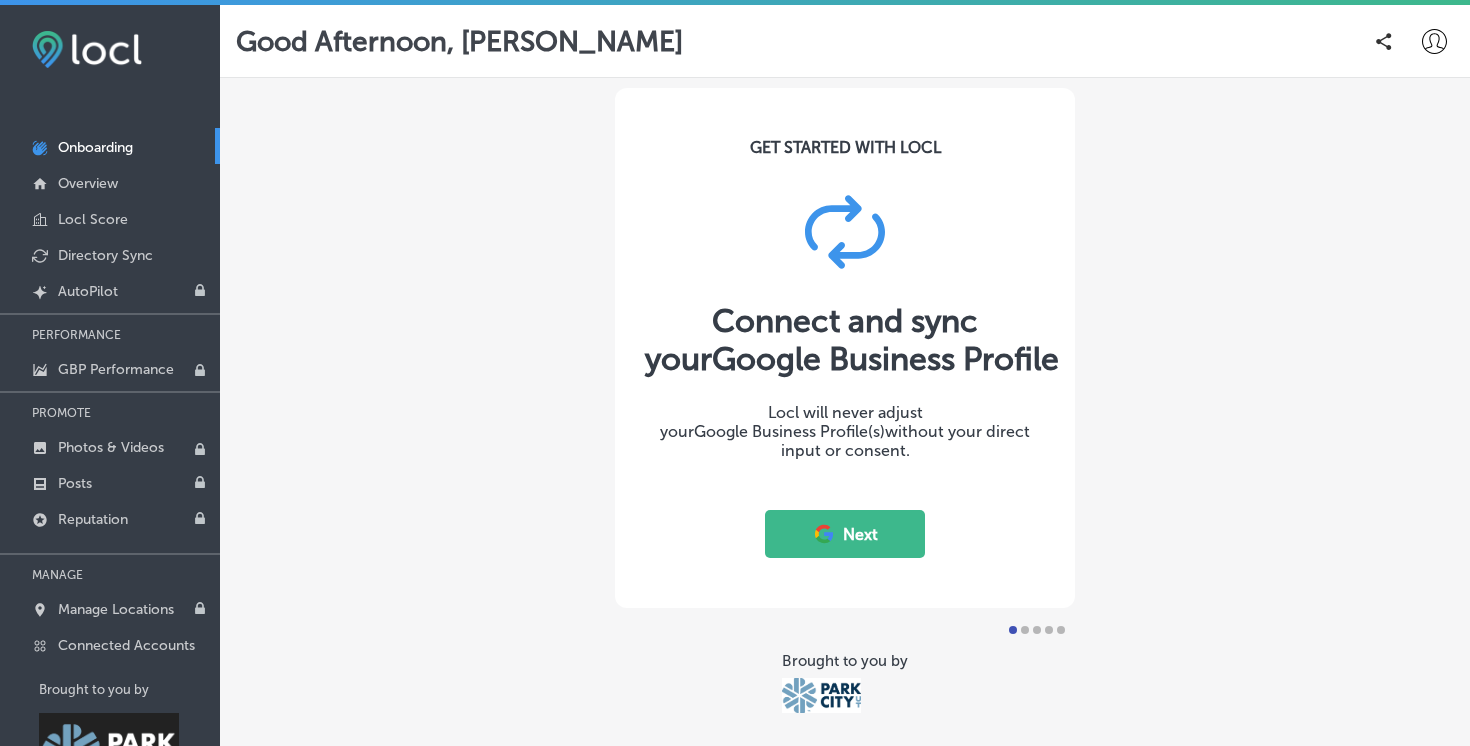 click 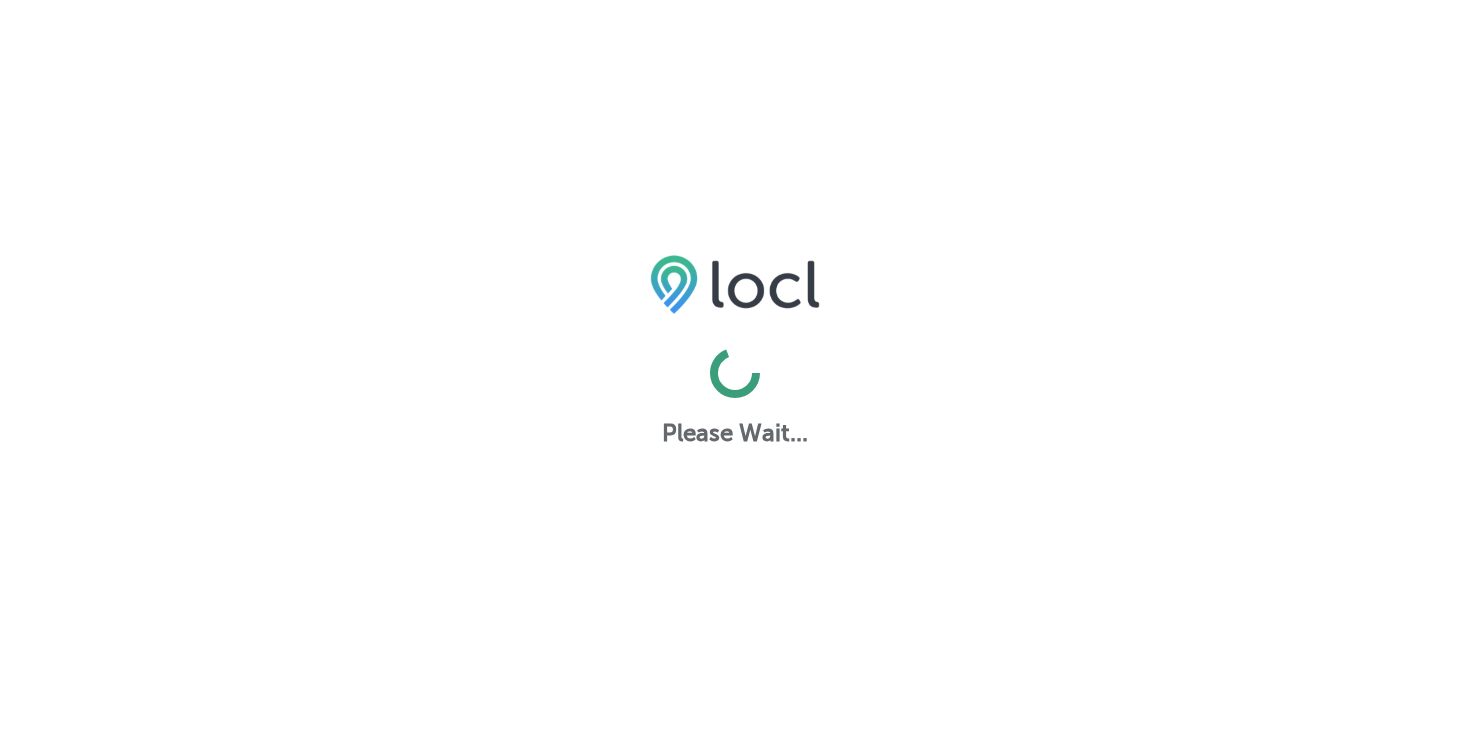 scroll, scrollTop: 0, scrollLeft: 0, axis: both 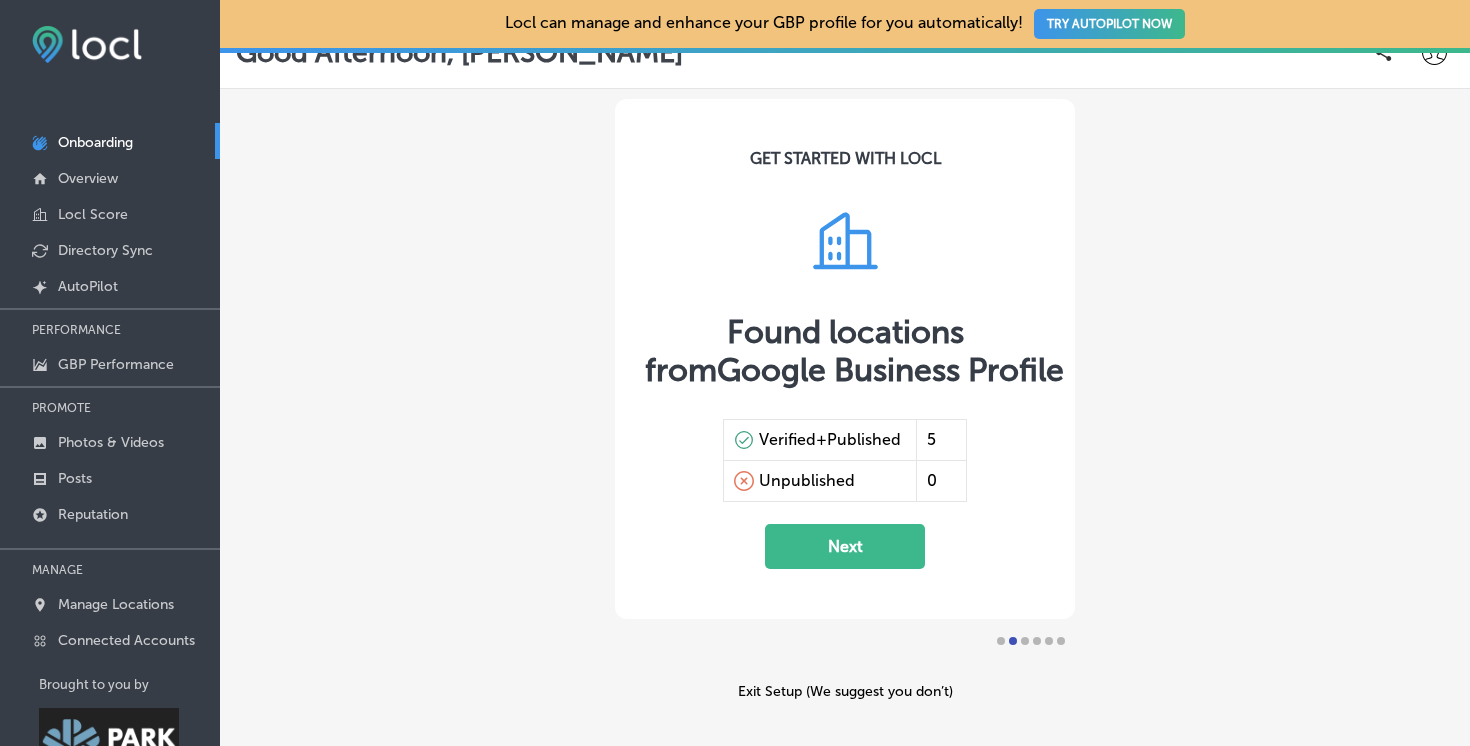 click on "Next" at bounding box center [845, 546] 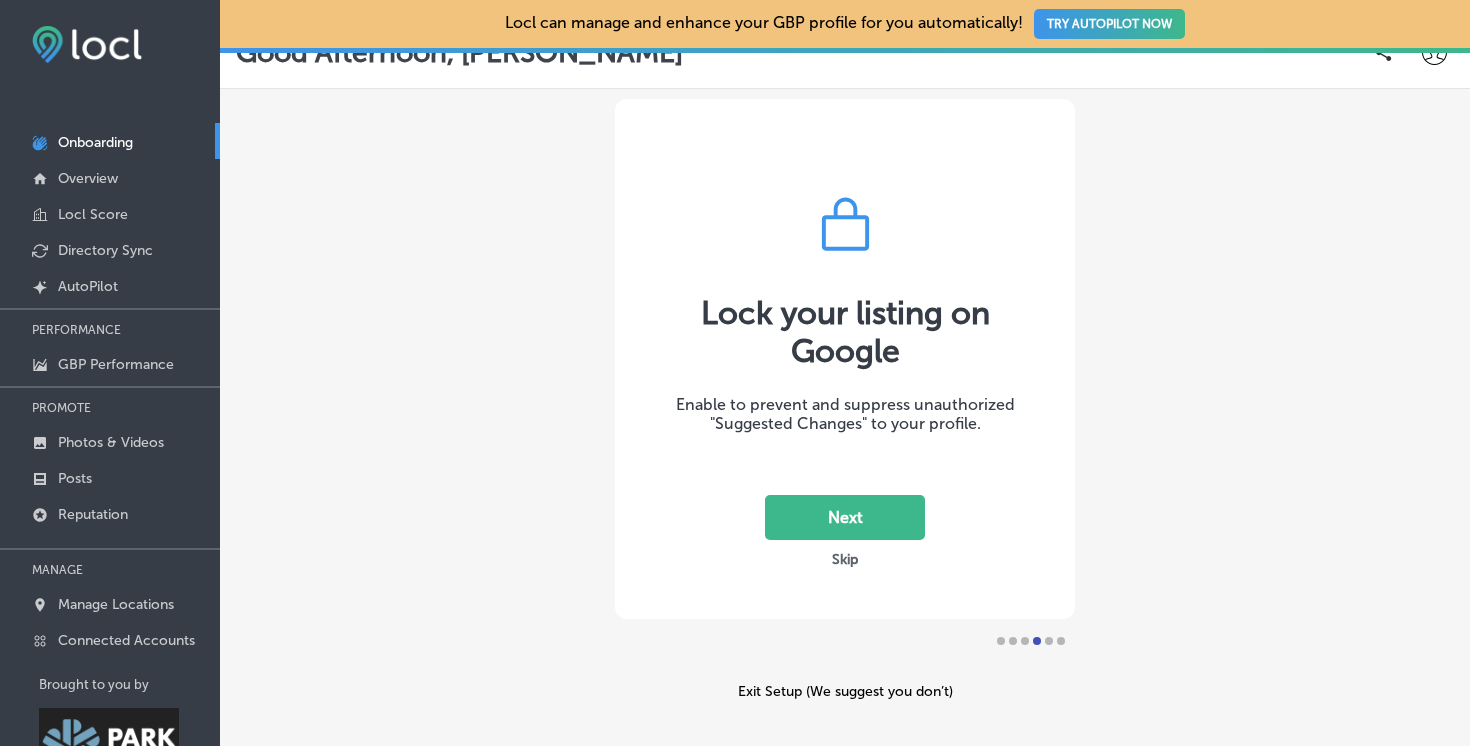 click on "Skip" at bounding box center (845, 559) 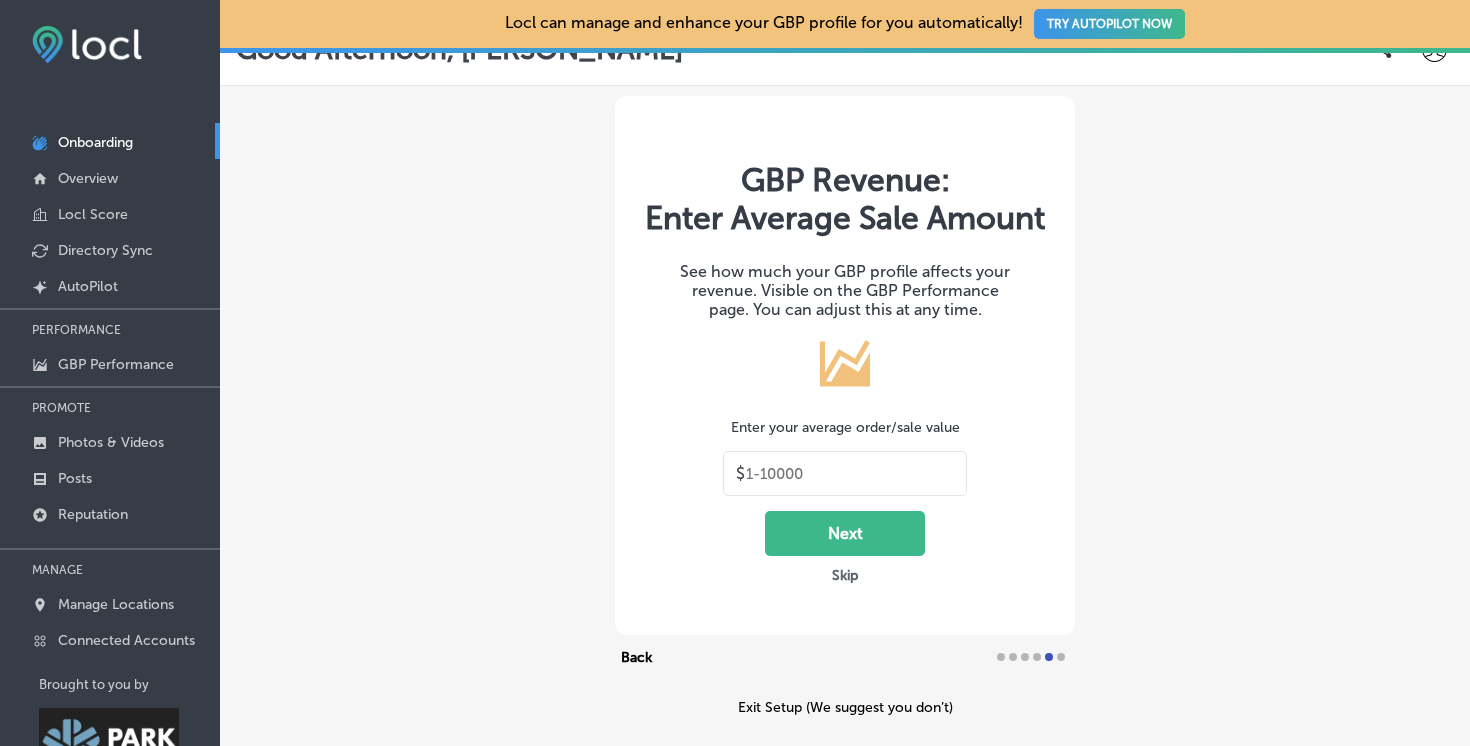 click on "Skip" at bounding box center [845, 575] 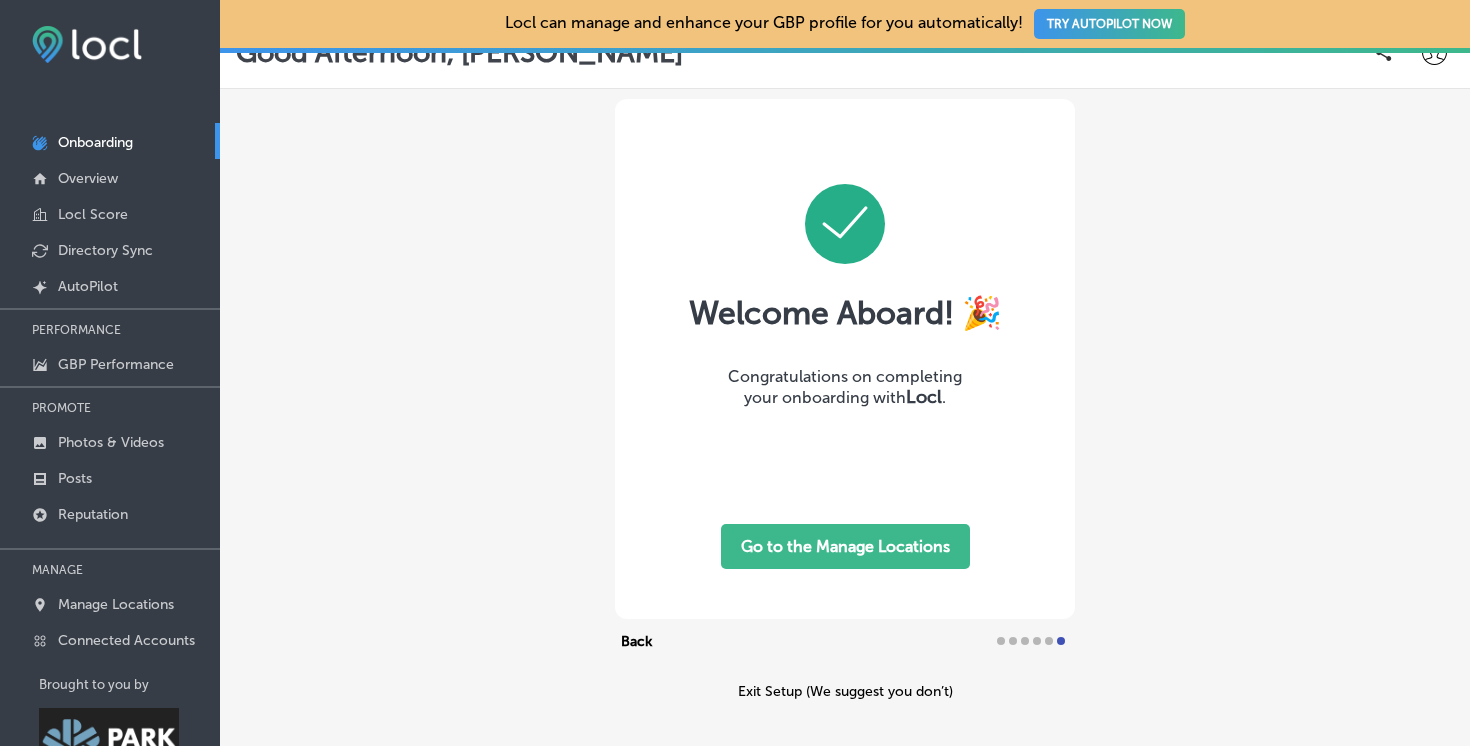 click on "Go to the Manage Locations" at bounding box center [845, 546] 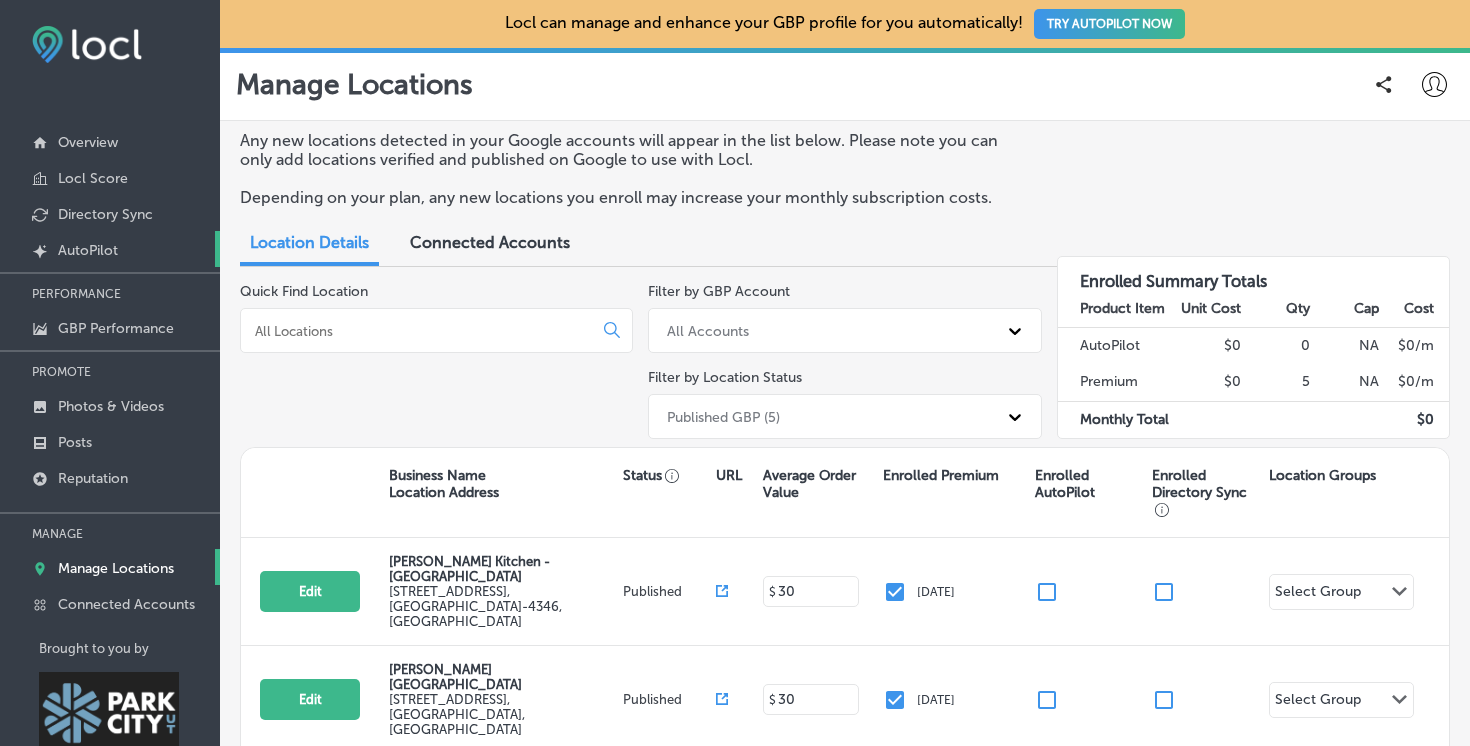 click on "AutoPilot" at bounding box center [88, 250] 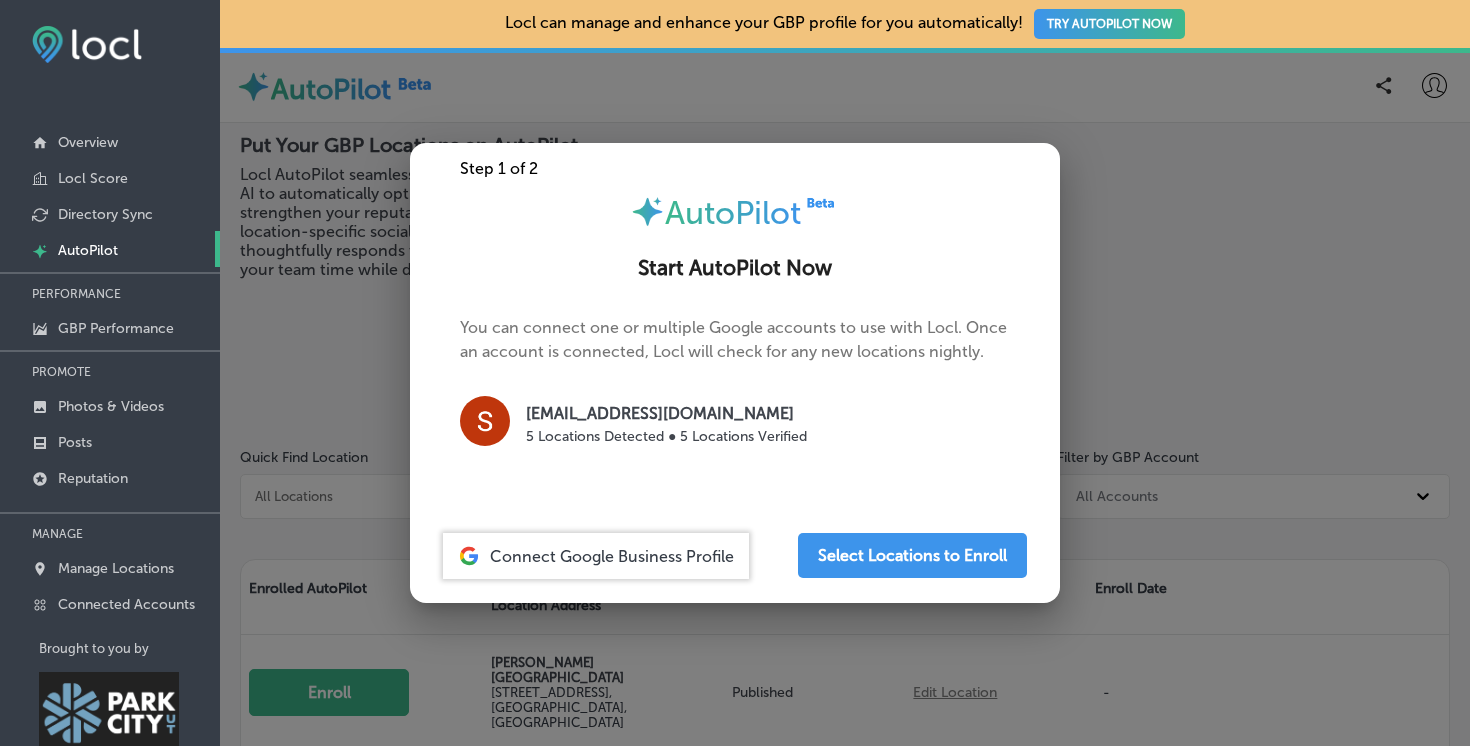 click at bounding box center (735, 373) 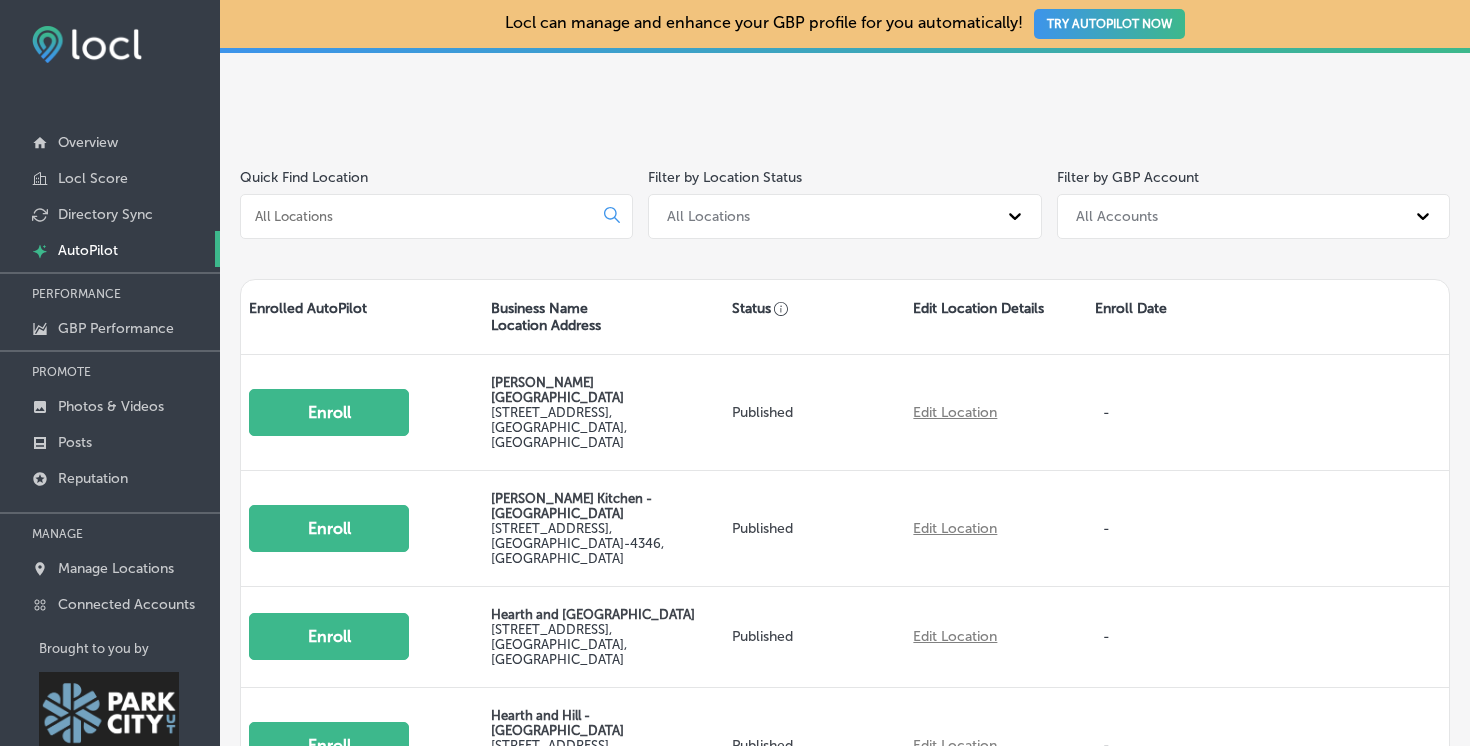 scroll, scrollTop: 461, scrollLeft: 0, axis: vertical 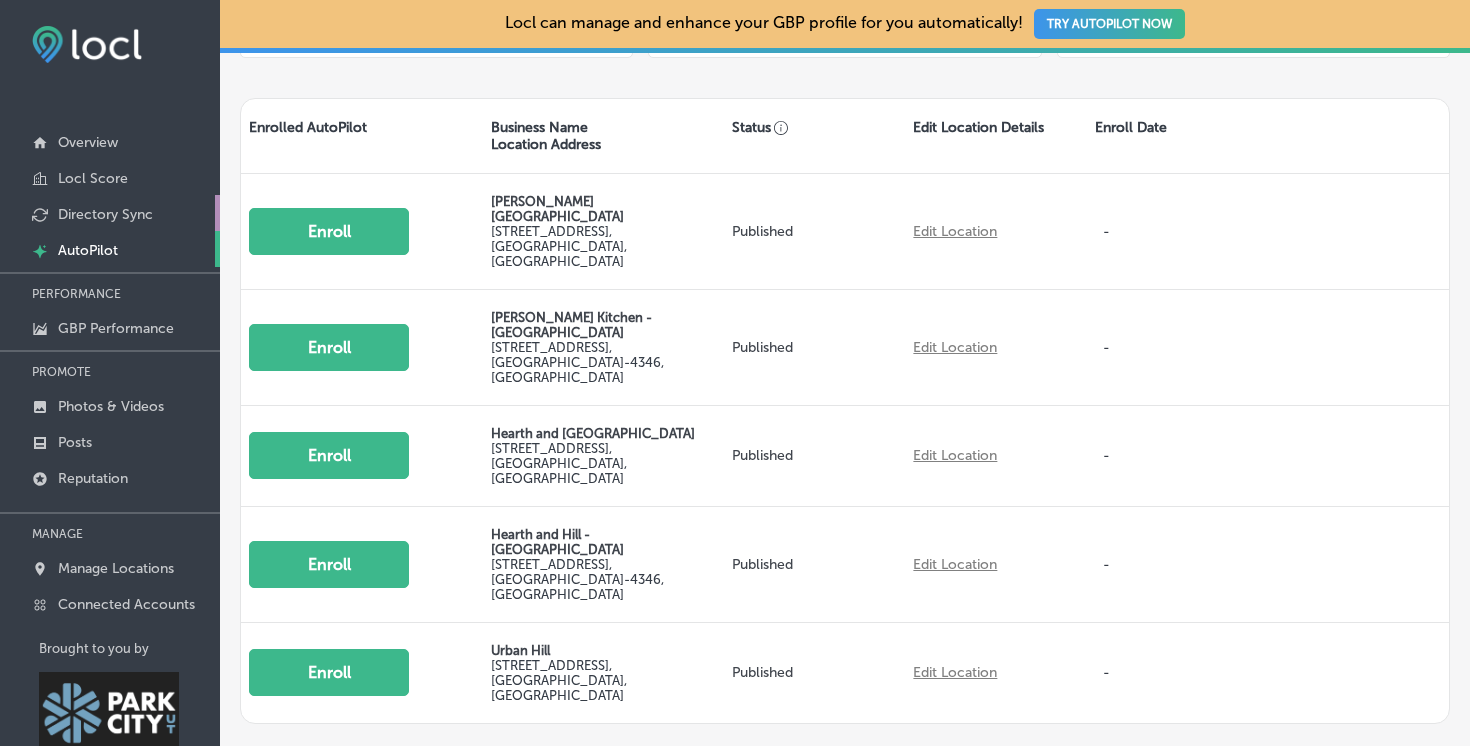 click on "Directory Sync" at bounding box center (105, 214) 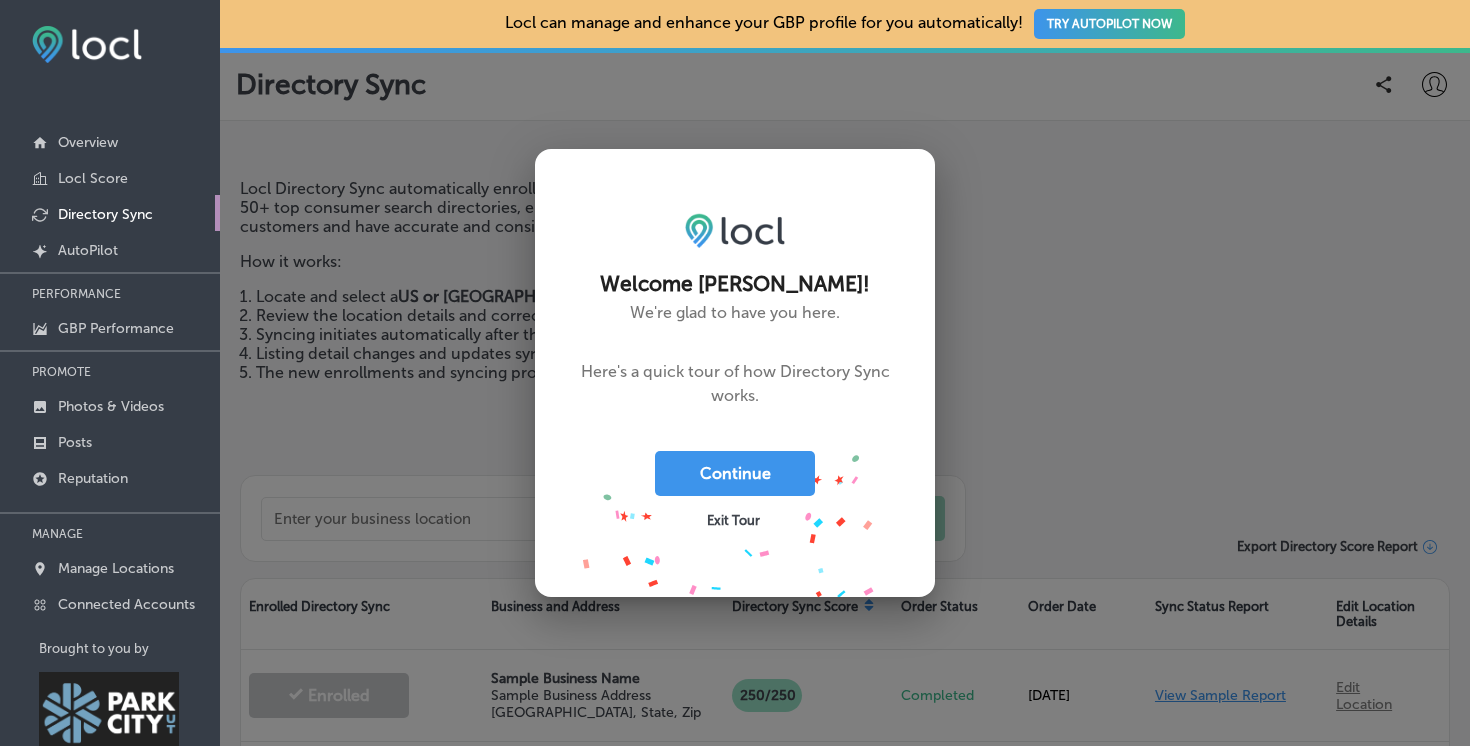 click on "Exit Tour" at bounding box center [733, 520] 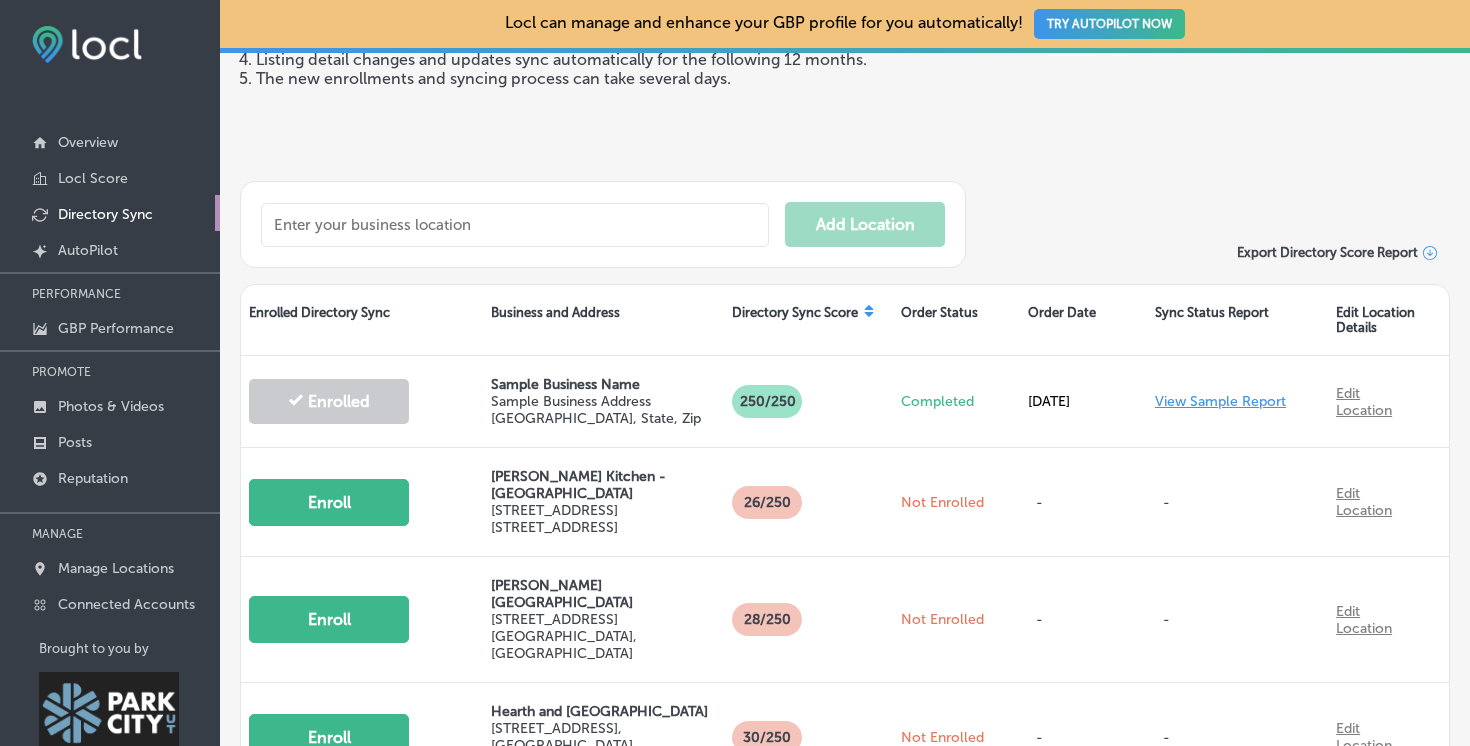scroll, scrollTop: 351, scrollLeft: 0, axis: vertical 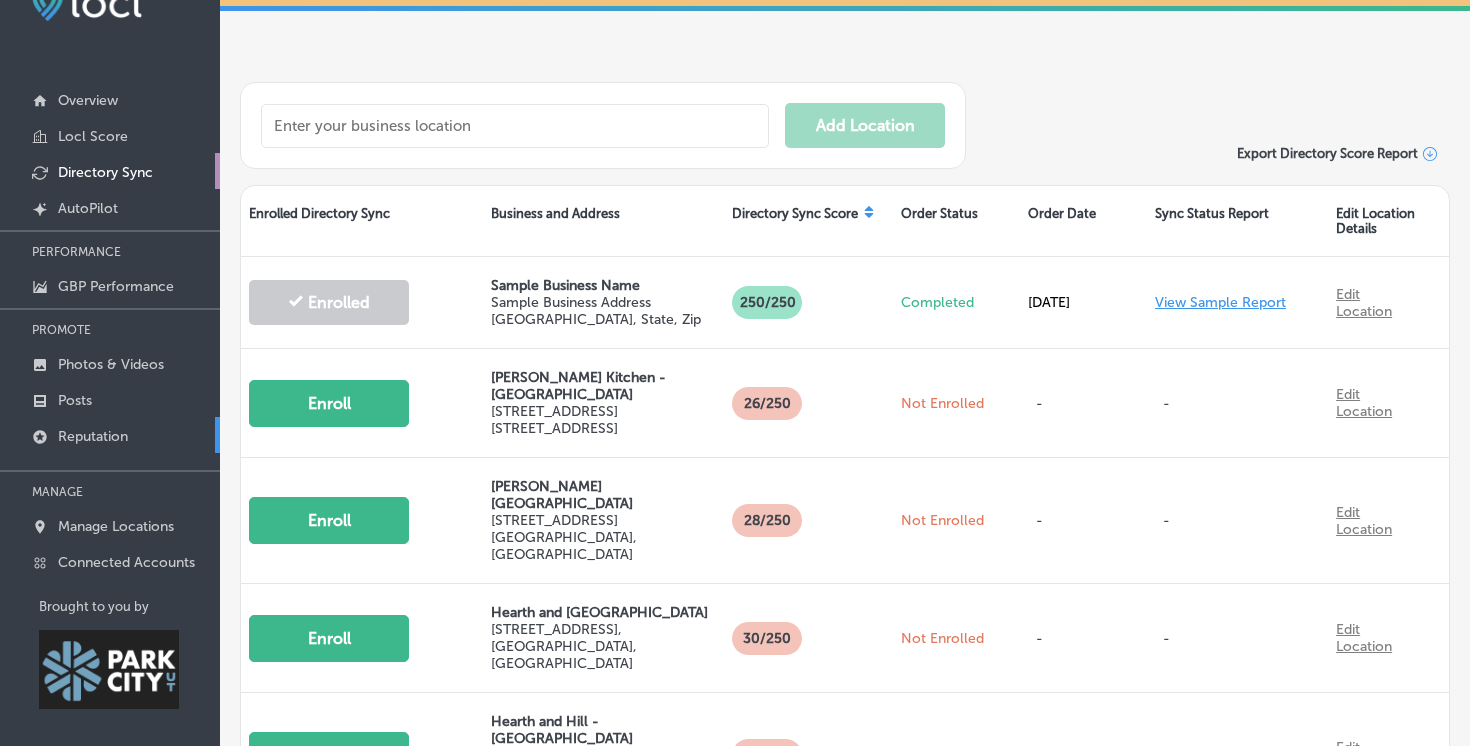 click on "Reputation" at bounding box center (110, 435) 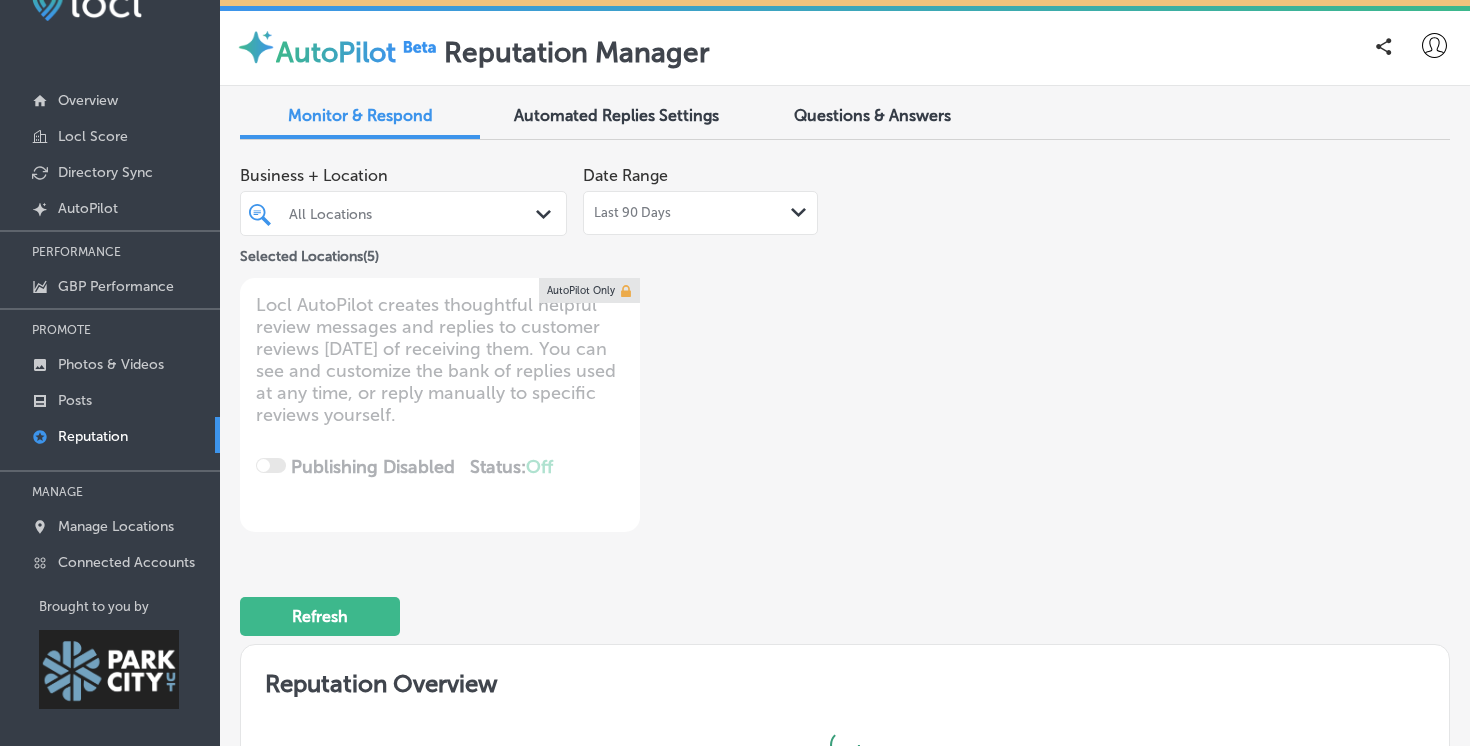 type on "x" 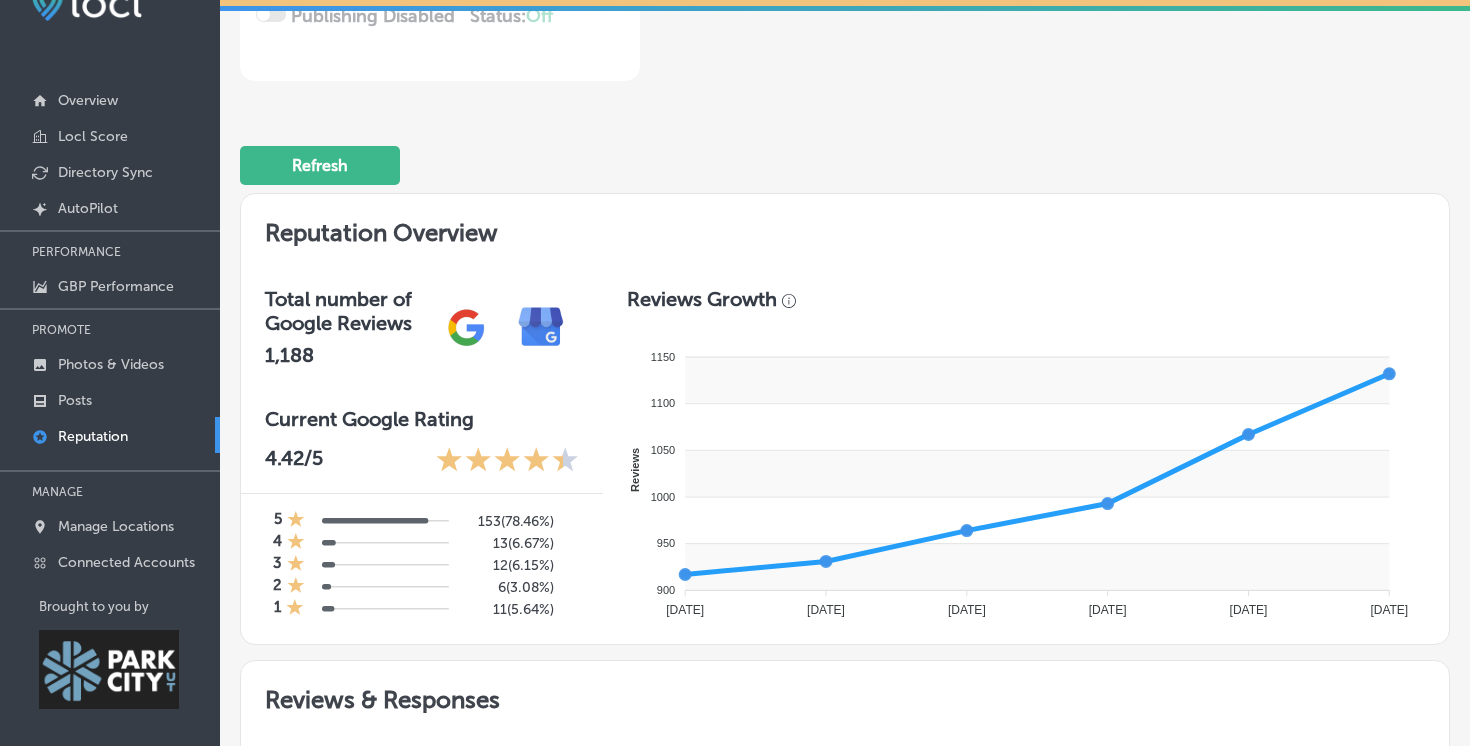 scroll, scrollTop: 428, scrollLeft: 0, axis: vertical 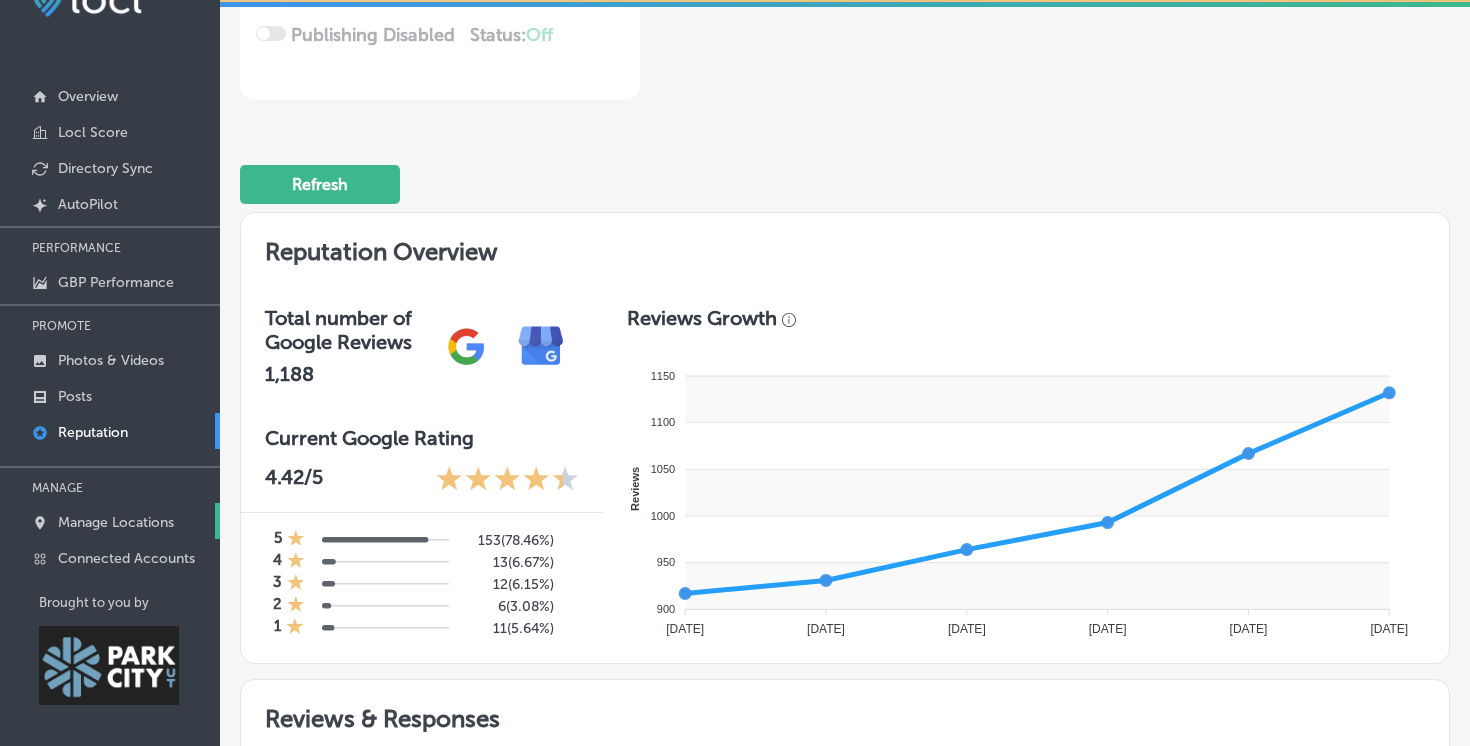 click on "Manage Locations" at bounding box center (116, 522) 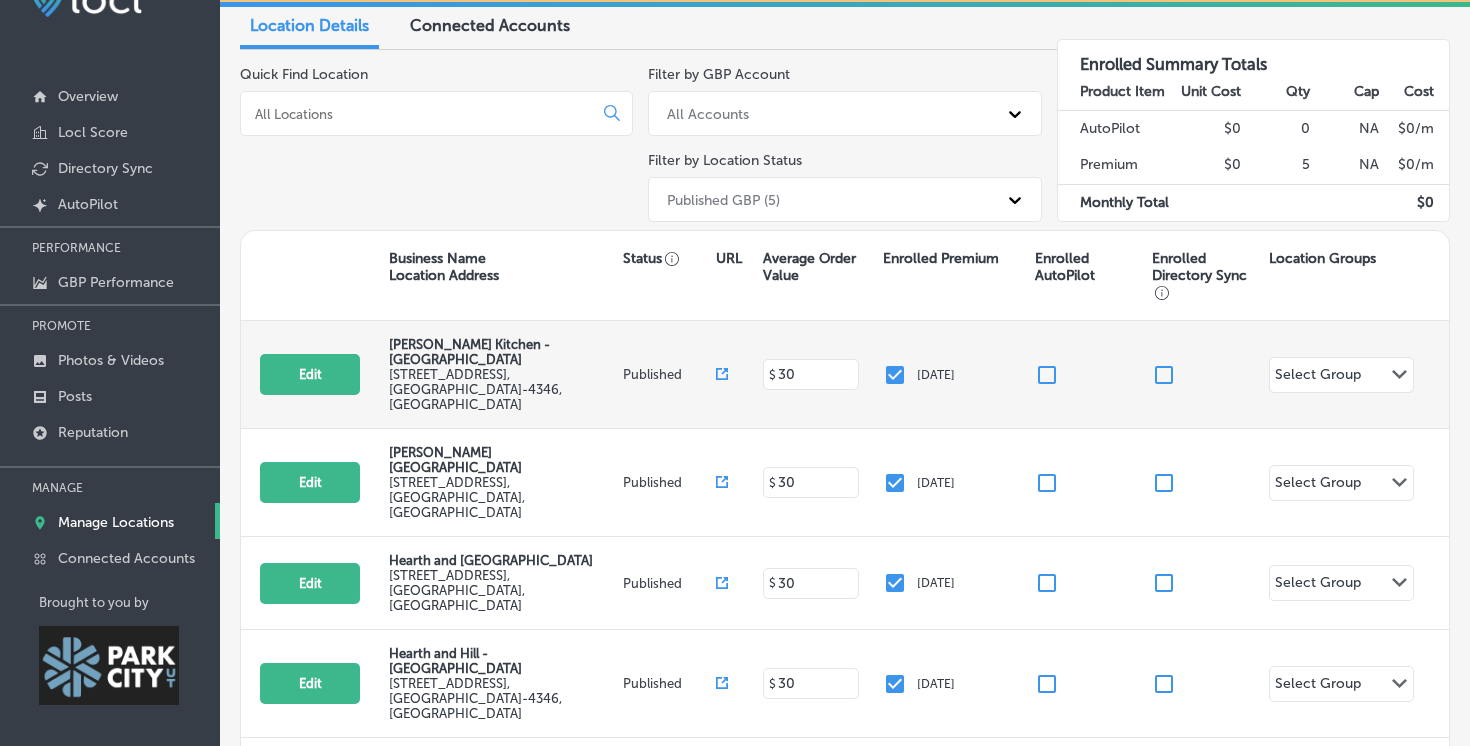 scroll, scrollTop: 172, scrollLeft: 0, axis: vertical 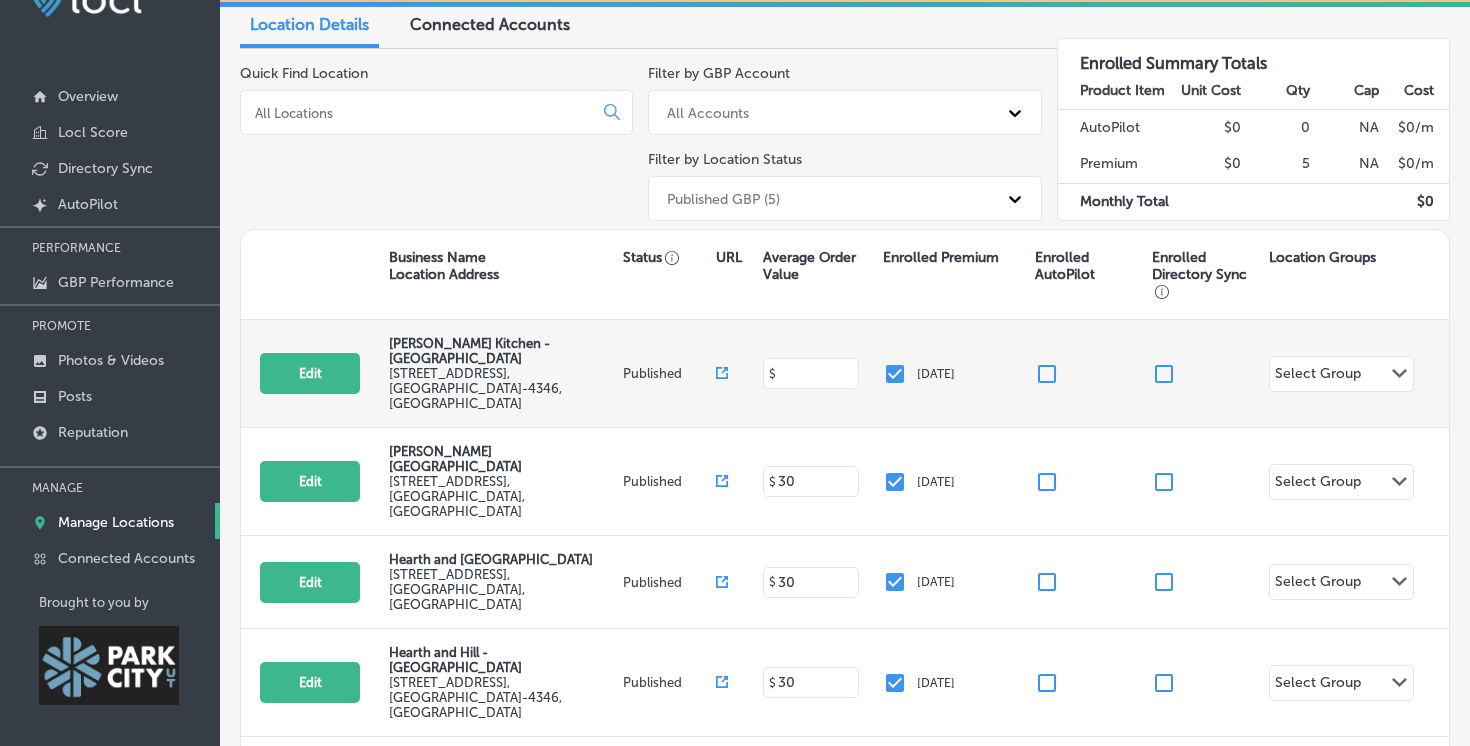 click at bounding box center (814, 373) 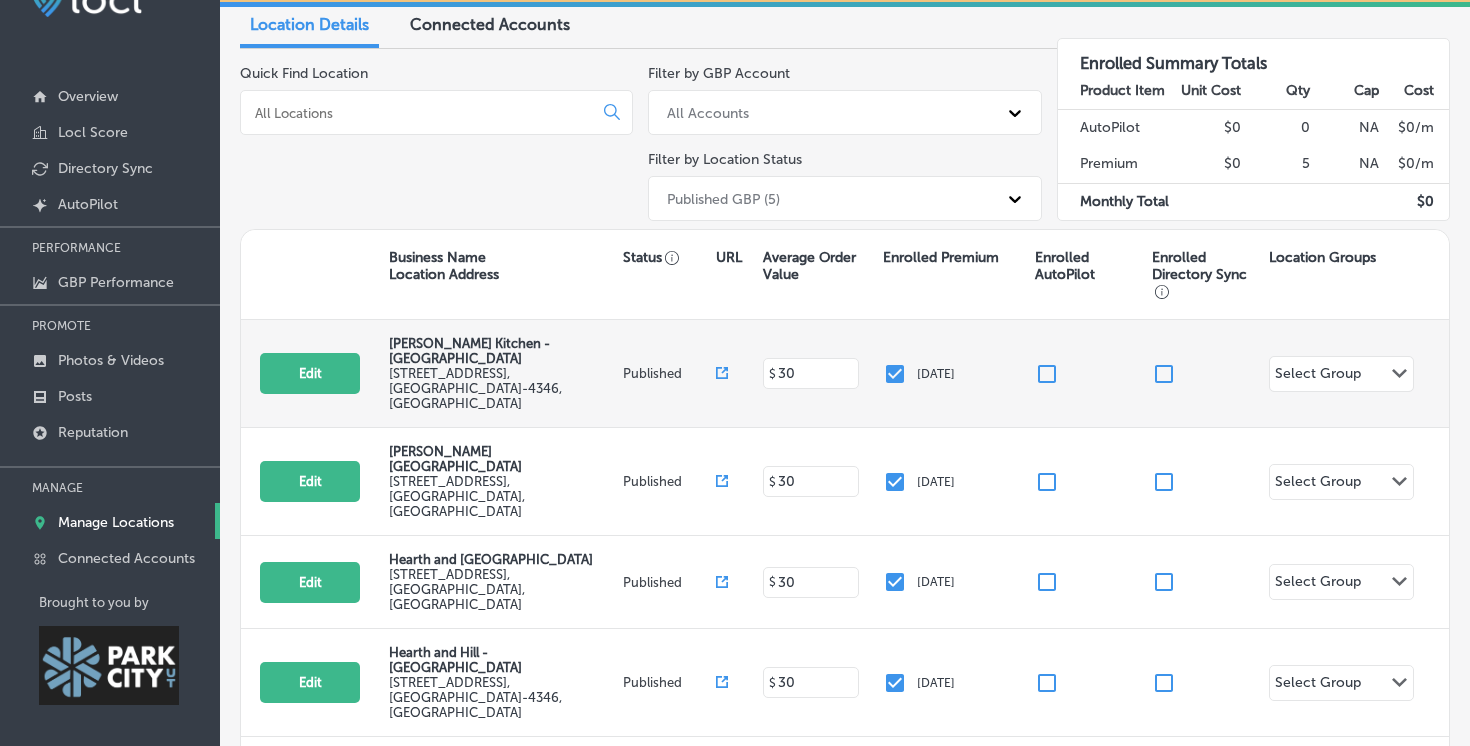 click on "Edit Hill's Kitchen - Sugar House 2188 Highland Dr. Suite 101 , Salt Lake City, UT 84106-4346, US Published $ 30 Jul 29, 2025 Select Group
Path
Created with Sketch." at bounding box center (845, 374) 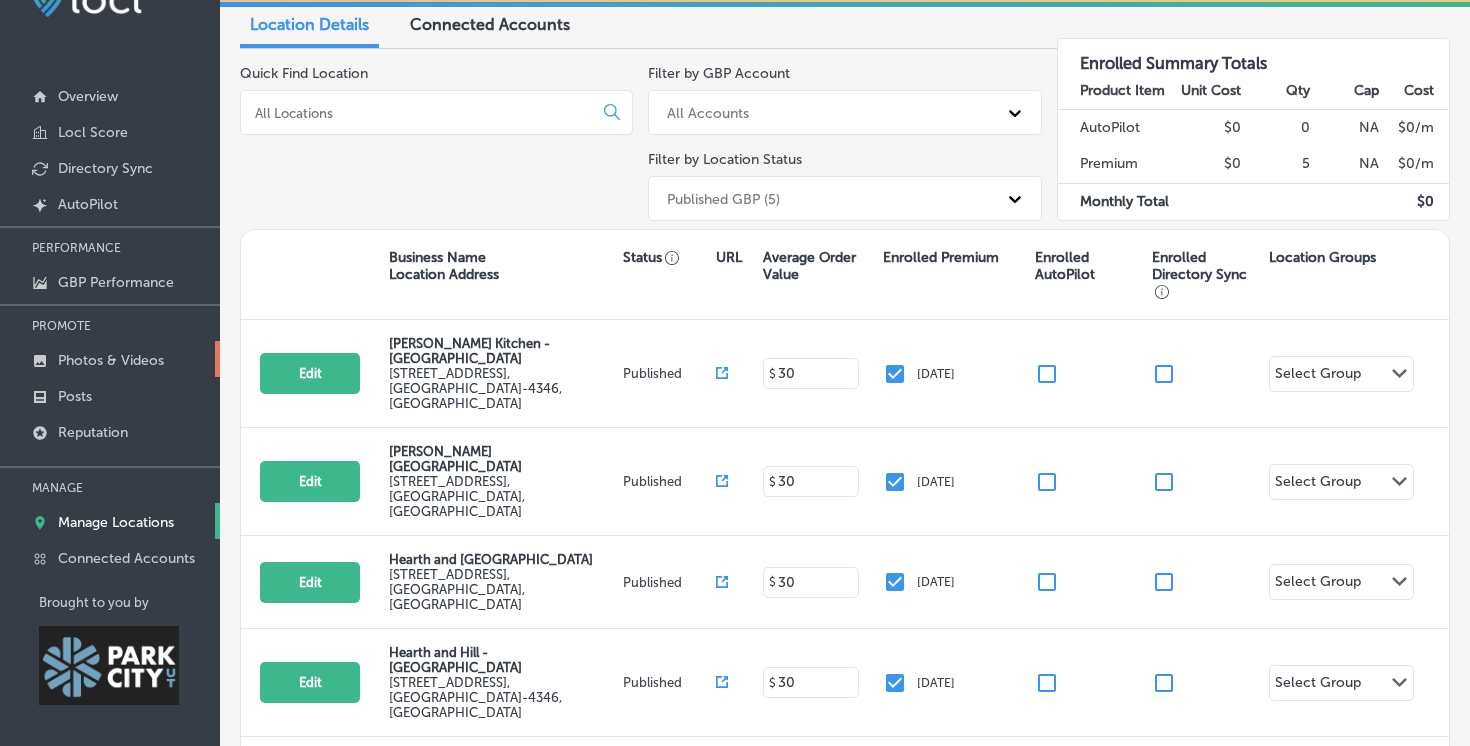 click on "Photos & Videos" at bounding box center (111, 360) 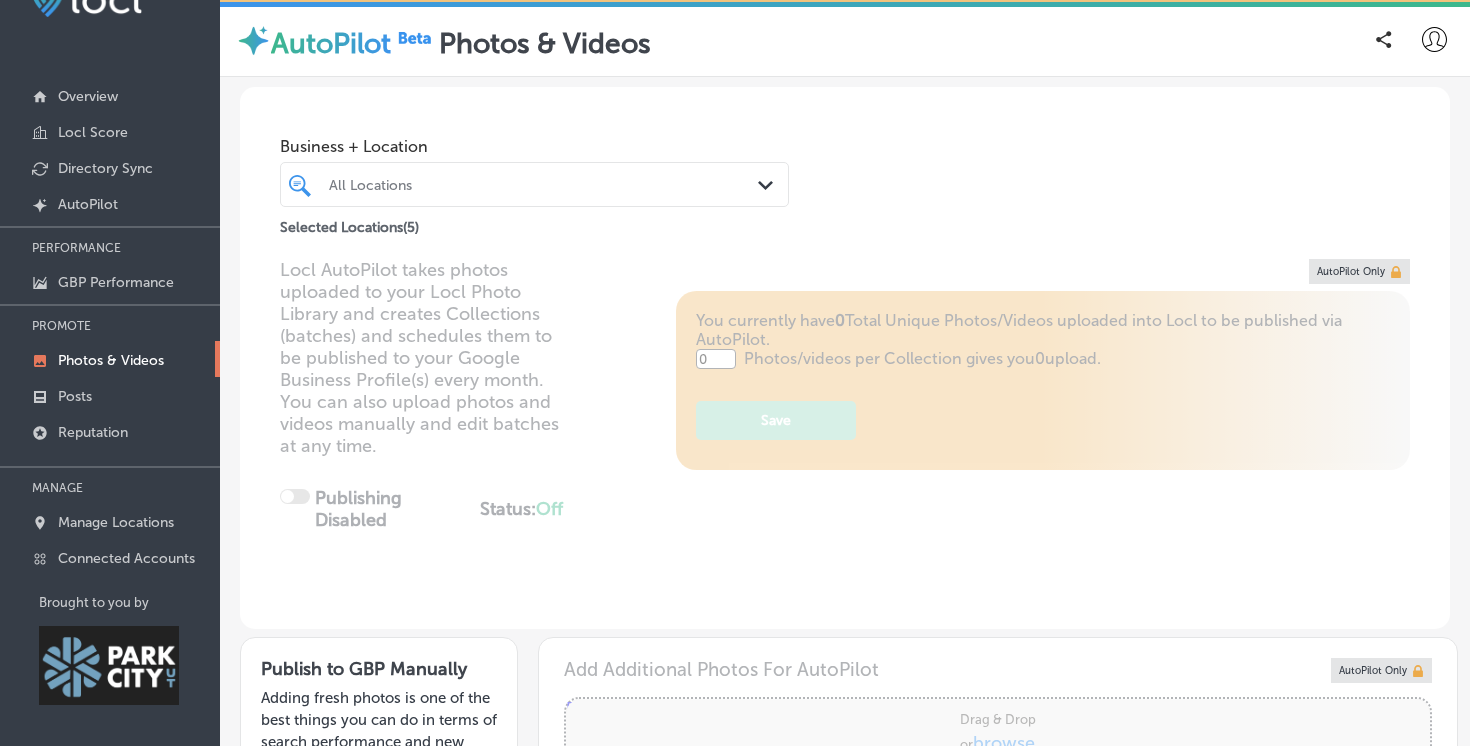 type on "5" 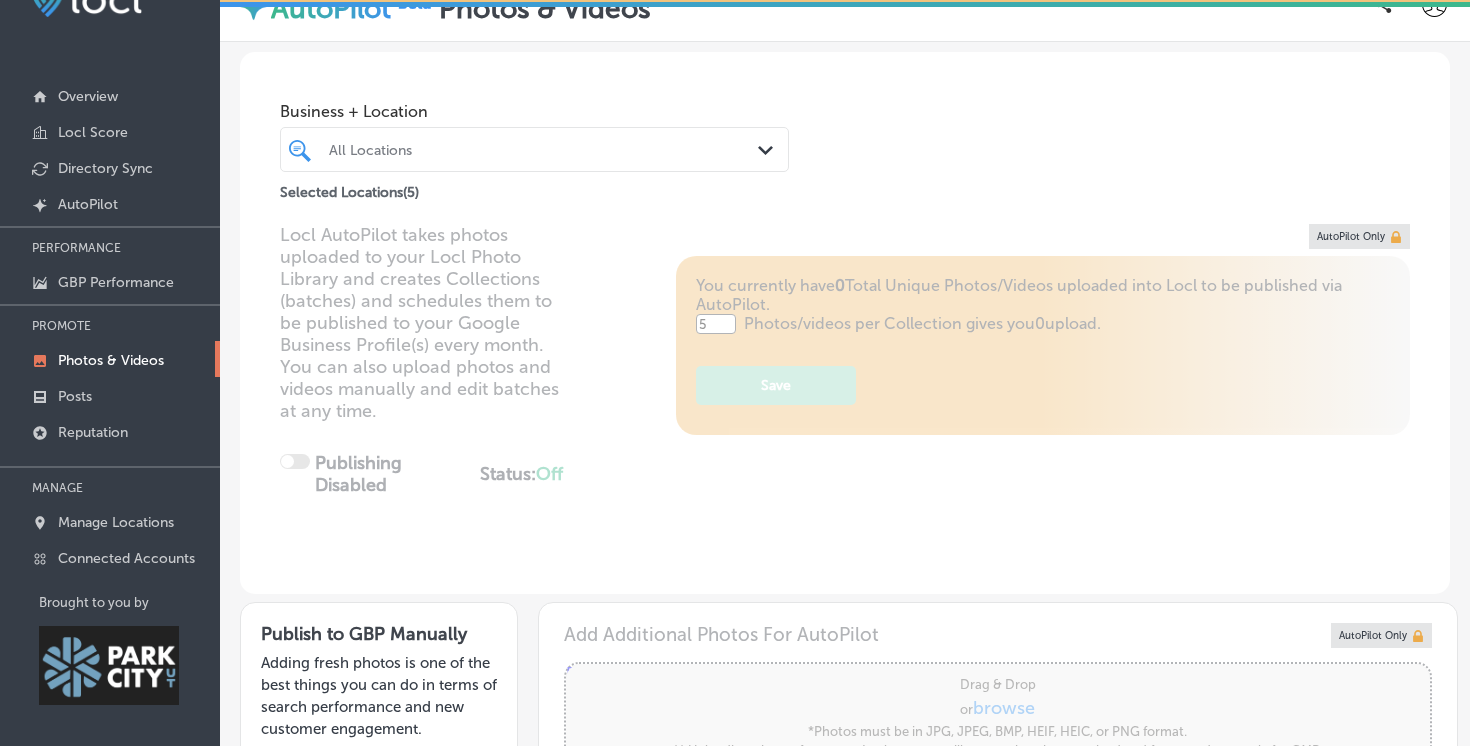 scroll, scrollTop: 32, scrollLeft: 0, axis: vertical 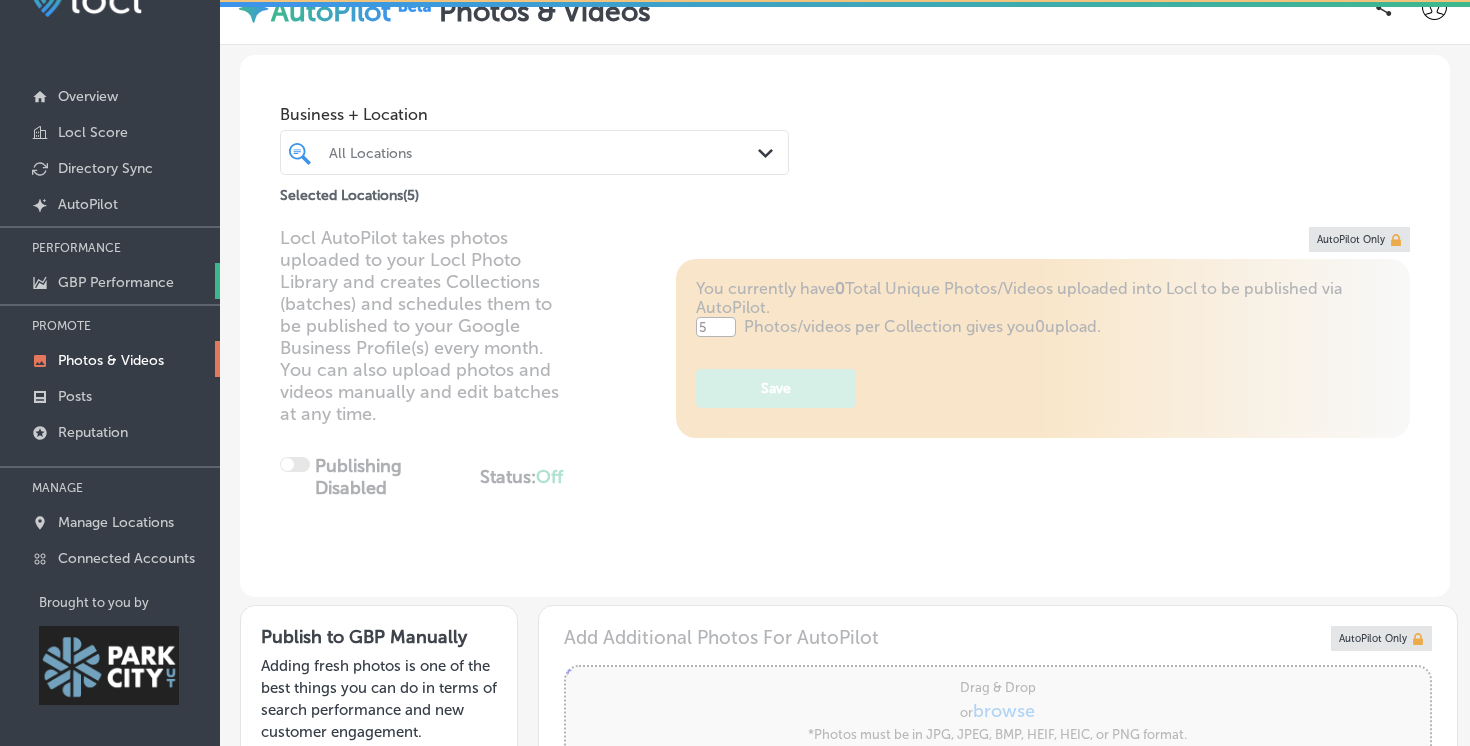 click on "GBP Performance" at bounding box center (116, 282) 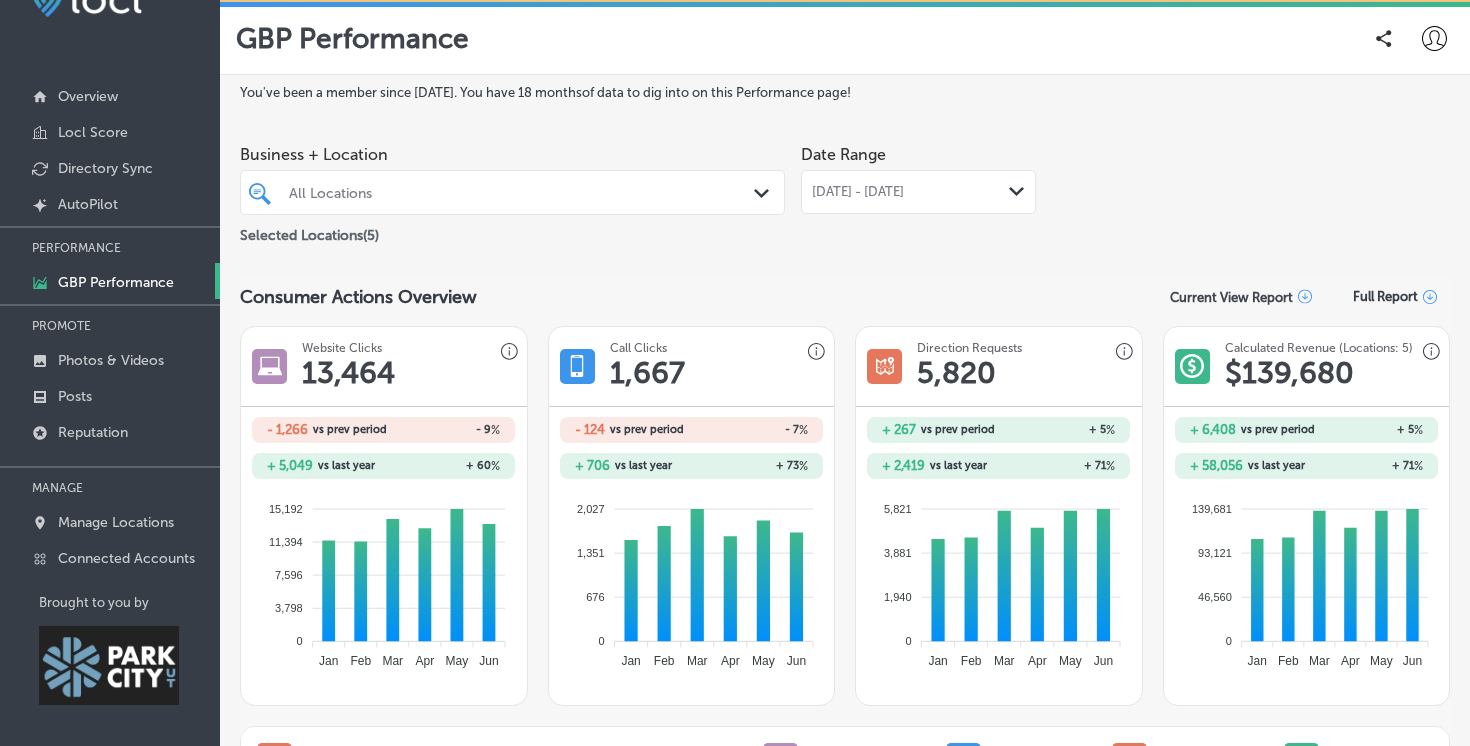 click on "All Locations" at bounding box center (522, 192) 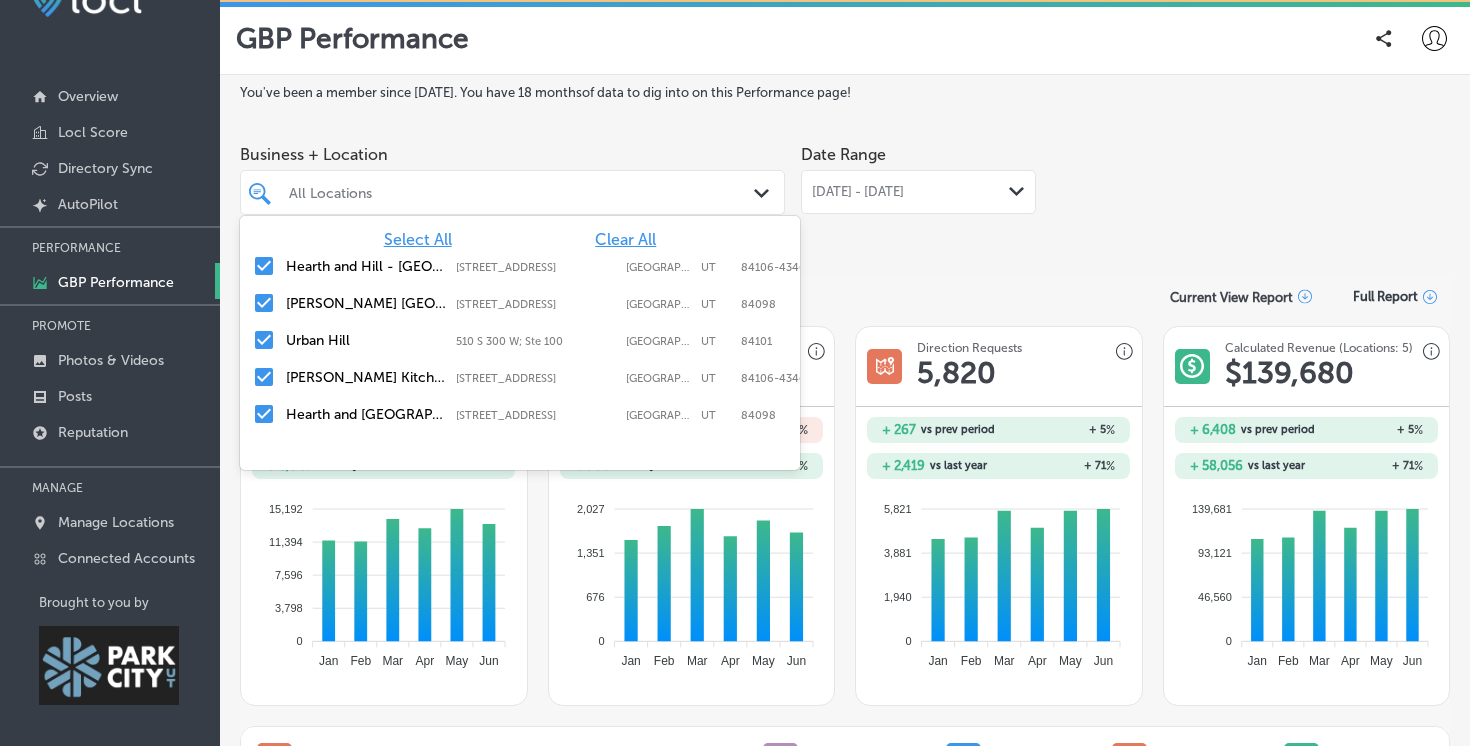 click at bounding box center [264, 266] 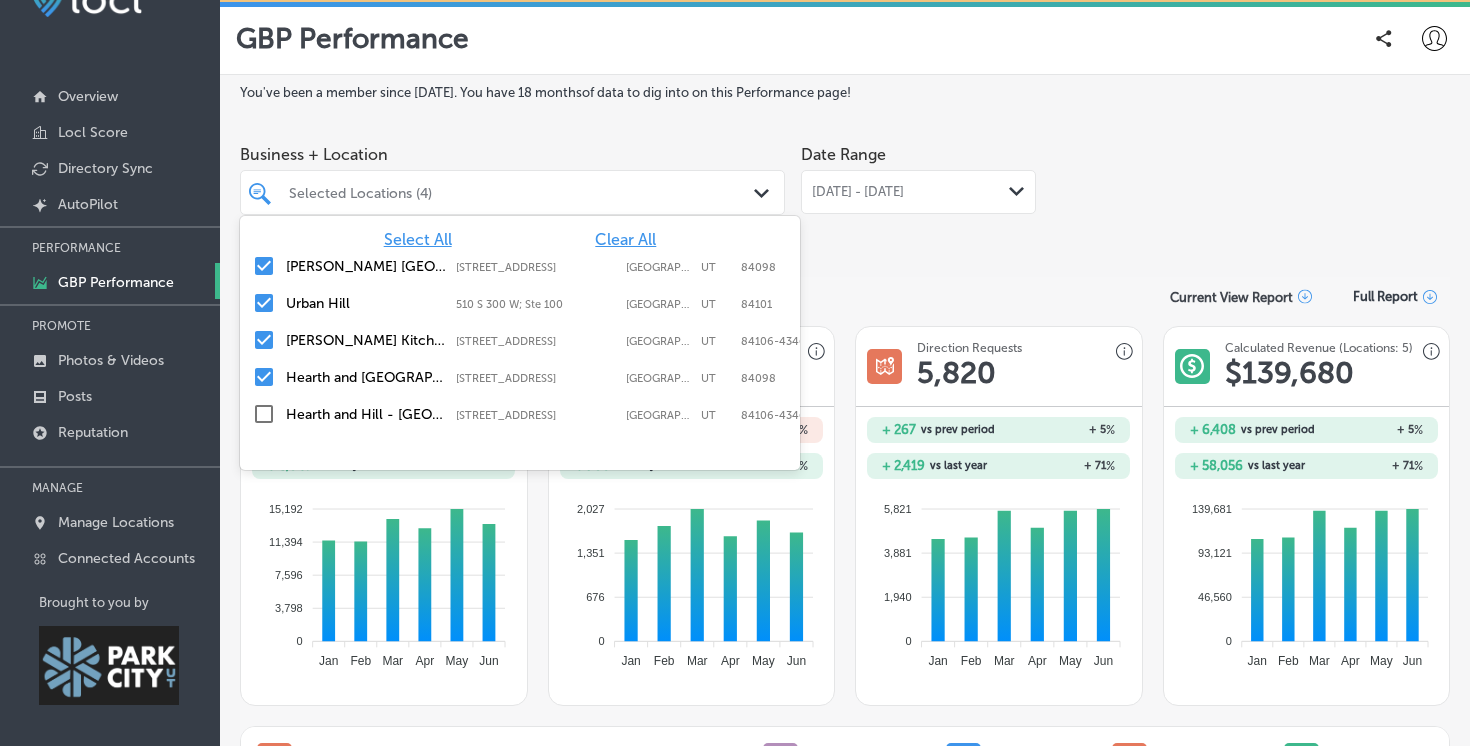 click at bounding box center [264, 266] 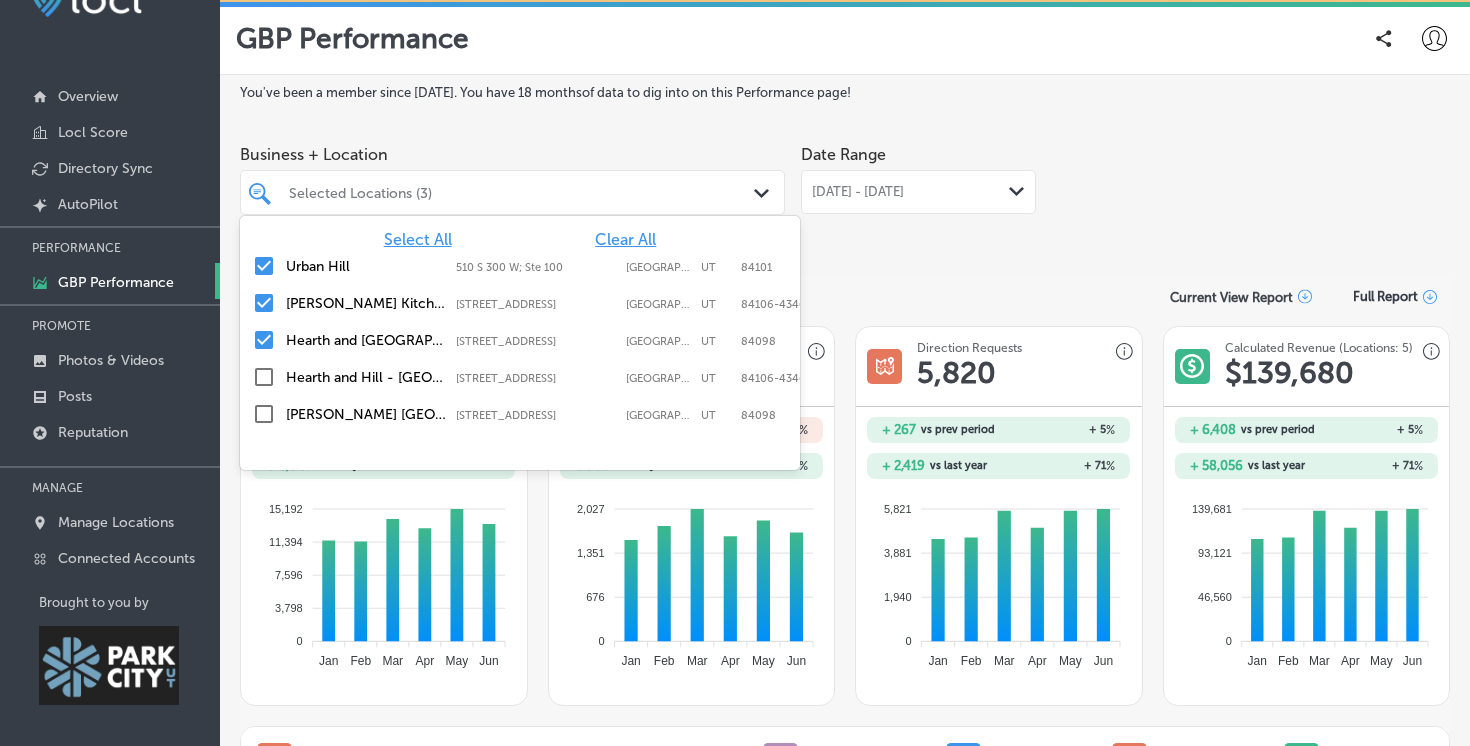 click at bounding box center (264, 266) 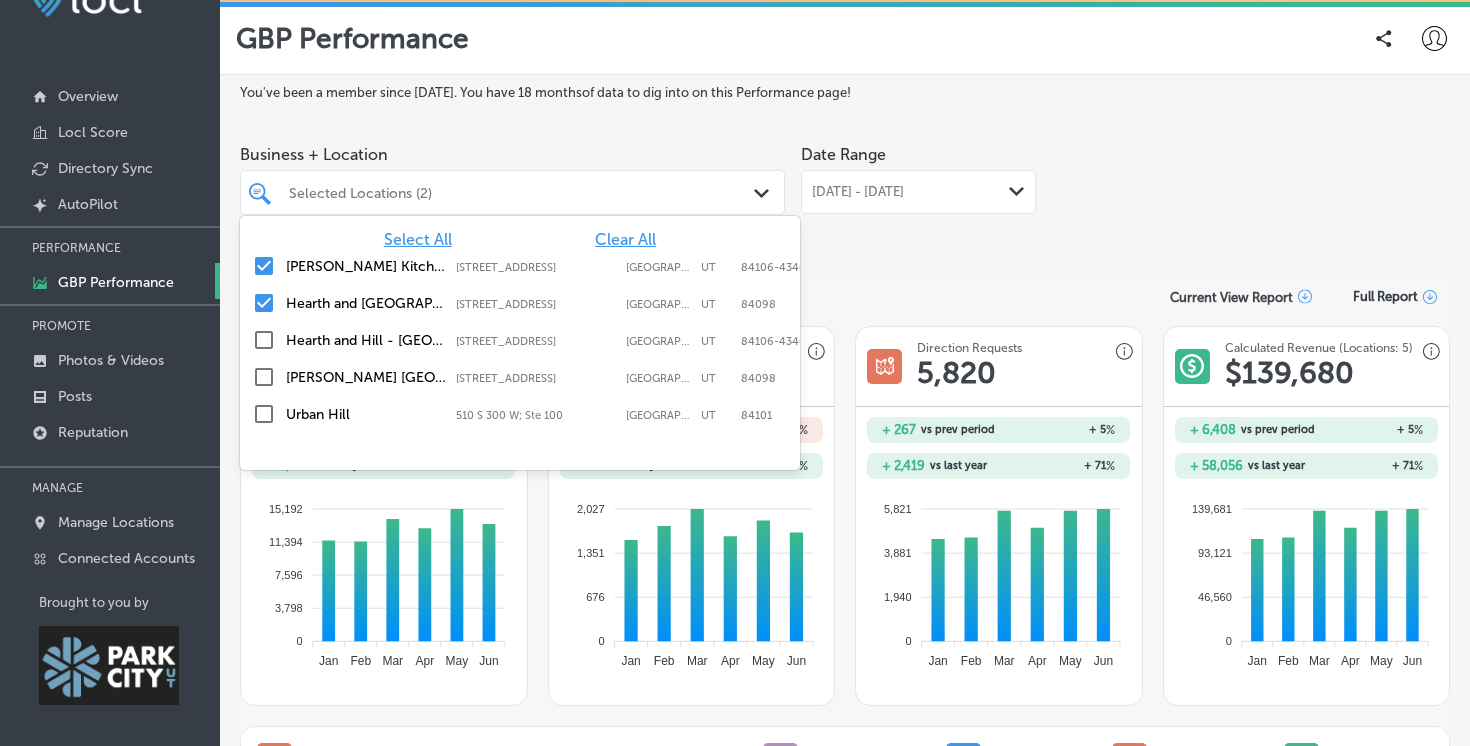 click at bounding box center [264, 266] 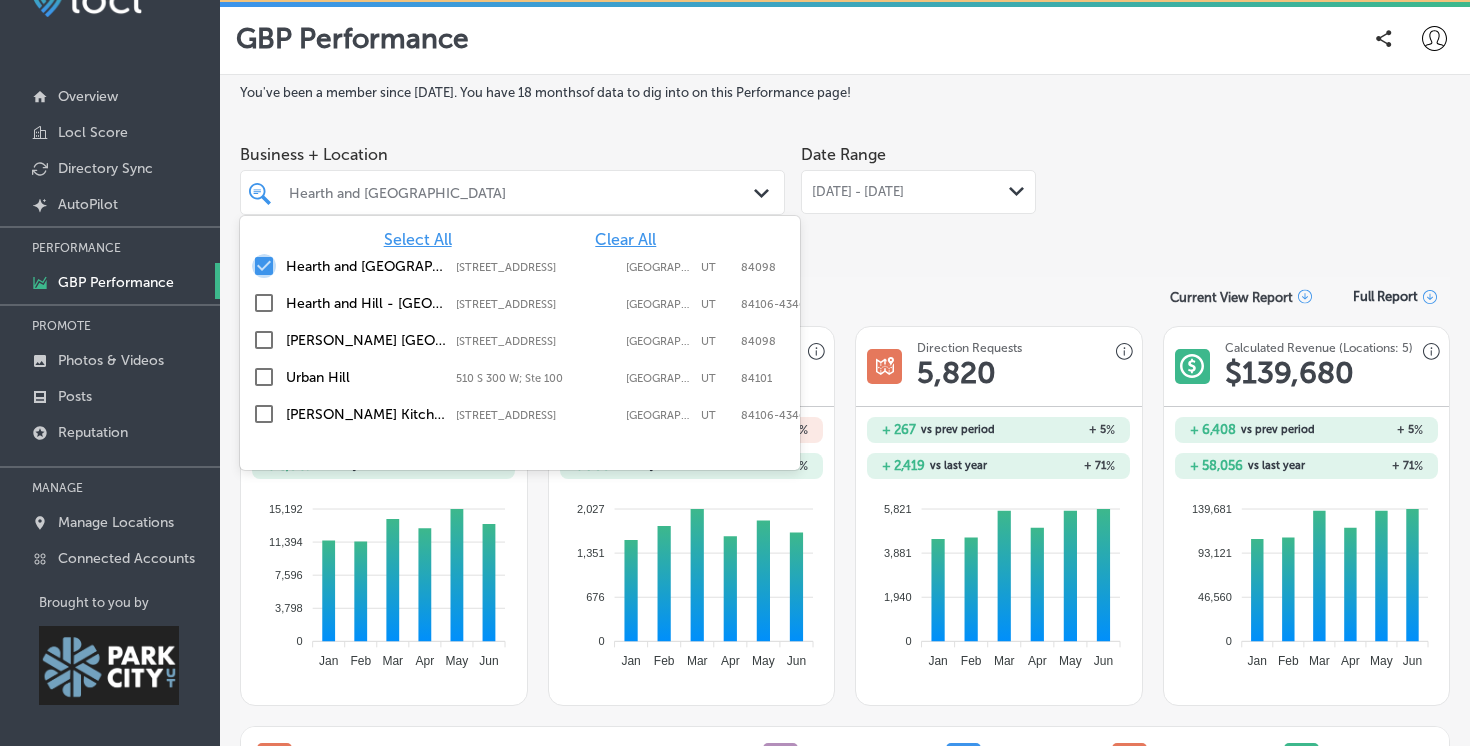 click at bounding box center [264, 266] 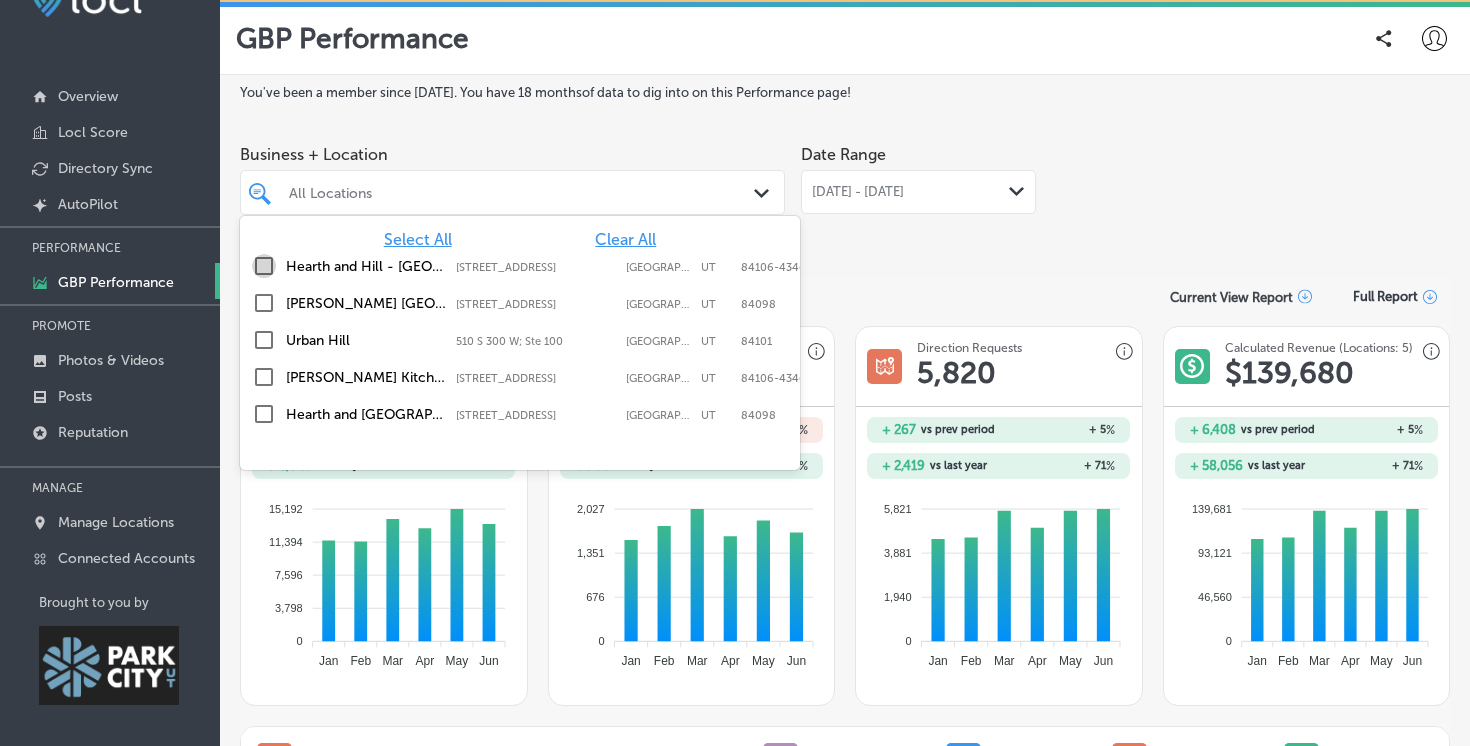 click at bounding box center (264, 266) 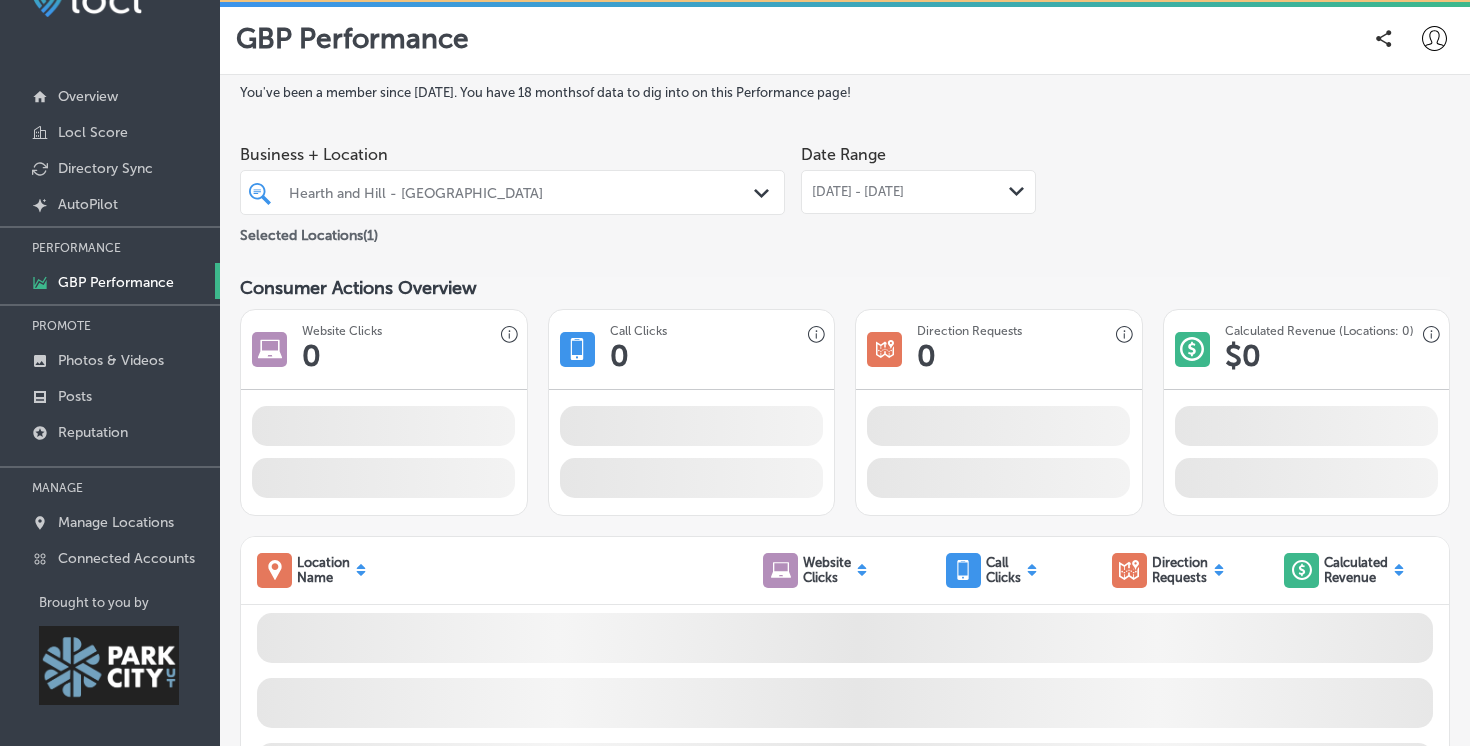 click on "You've been a member since   July, 2025 . You have   18   months  of data to dig into on this Performance page! Business + Location
Hearth and Hill - Sugar House
Path
Created with Sketch.
Selected Locations  ( 1 ) Date Range Jun 01, 2025 - Jun 30, 2025
Path
Created with Sketch.
Consumer Actions Overview
Website Clicks   0
Call Clicks   0
iconmonstr-map-5 copy 2" at bounding box center [845, 872] 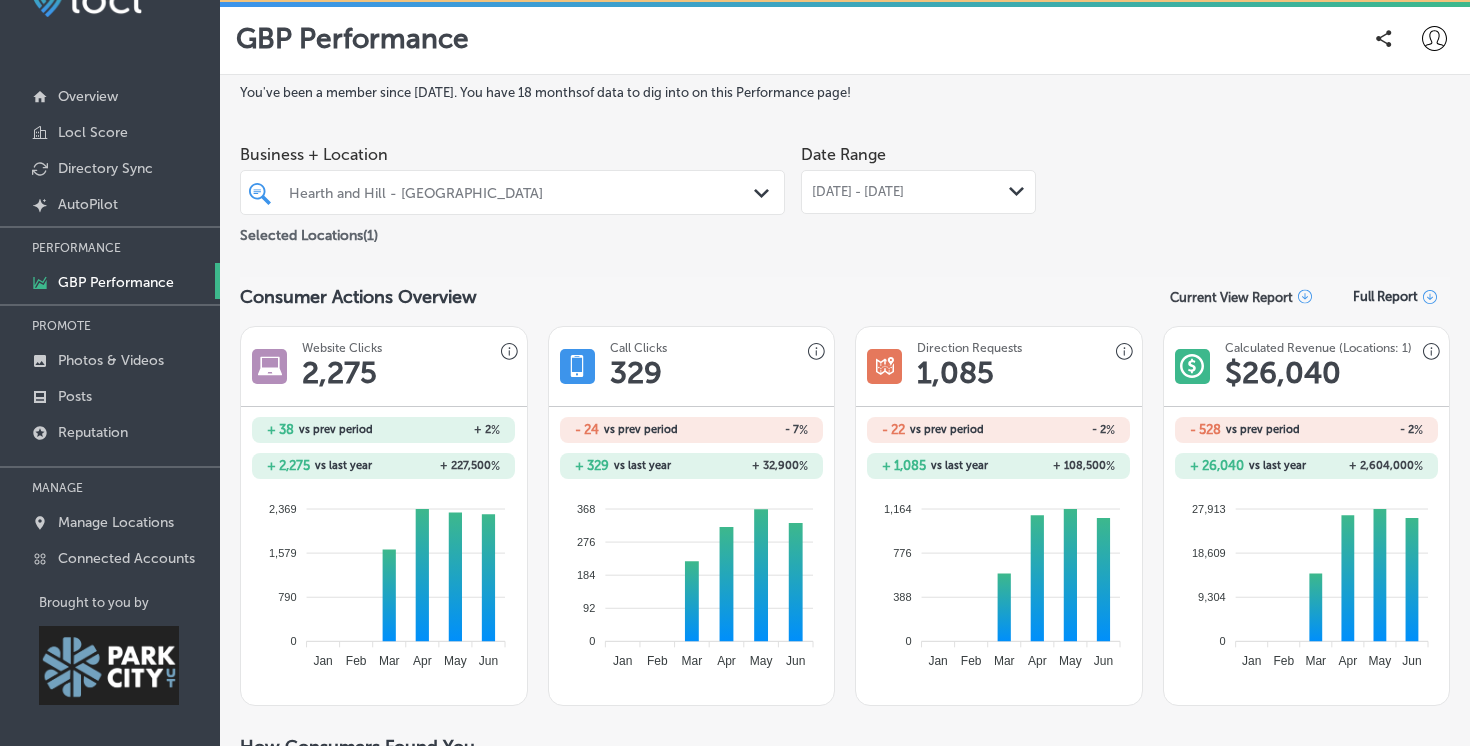 click on "Jun 01, 2025 - Jun 30, 2025
Path
Created with Sketch." at bounding box center (918, 192) 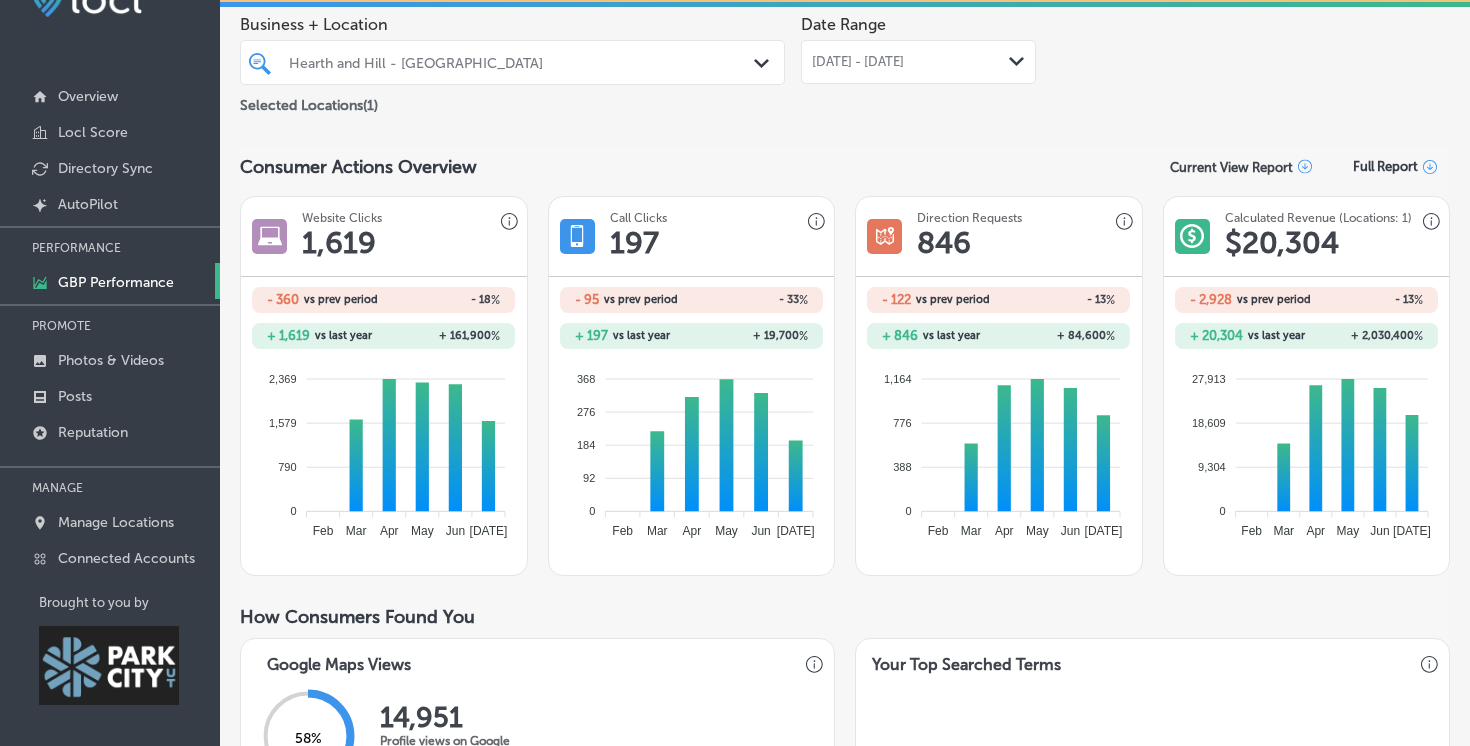 scroll, scrollTop: 98, scrollLeft: 0, axis: vertical 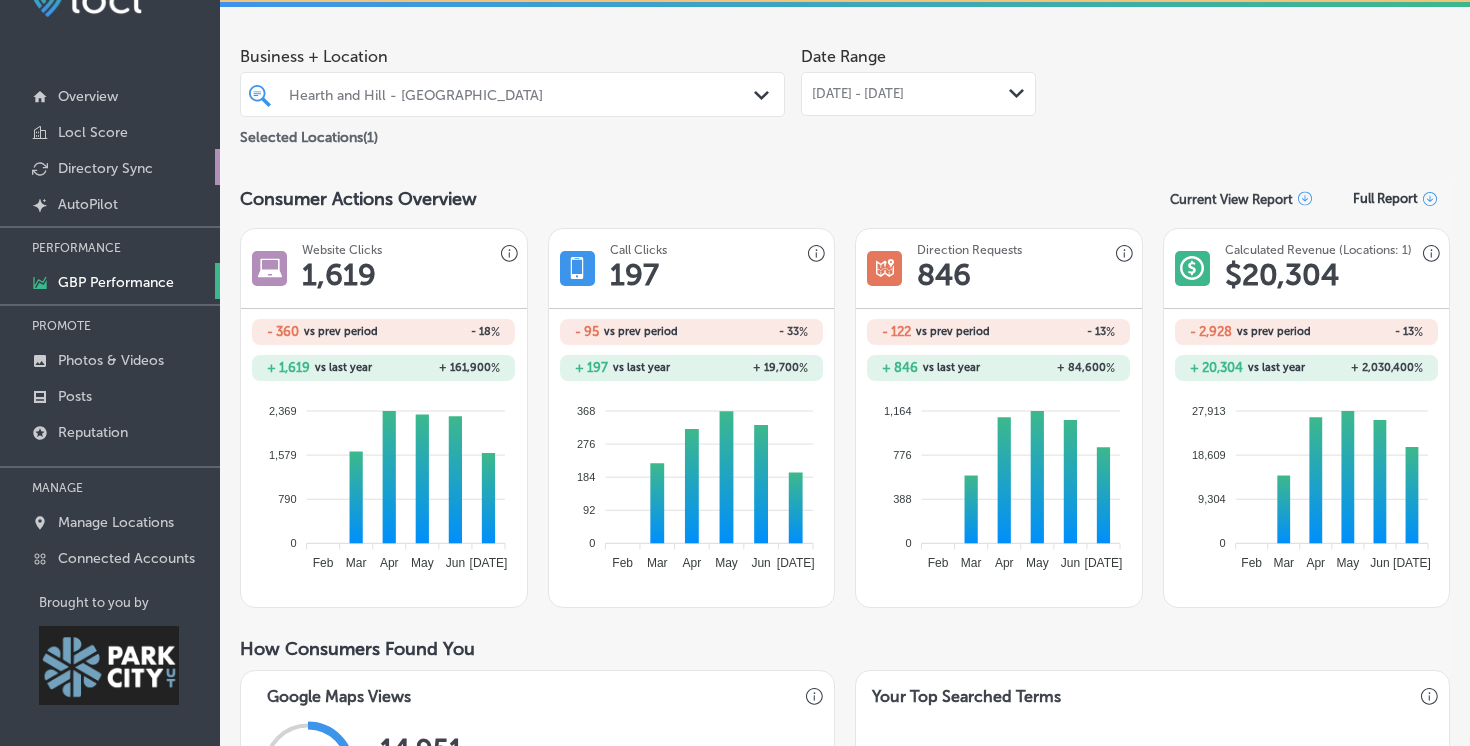 click on "Directory Sync" at bounding box center [105, 168] 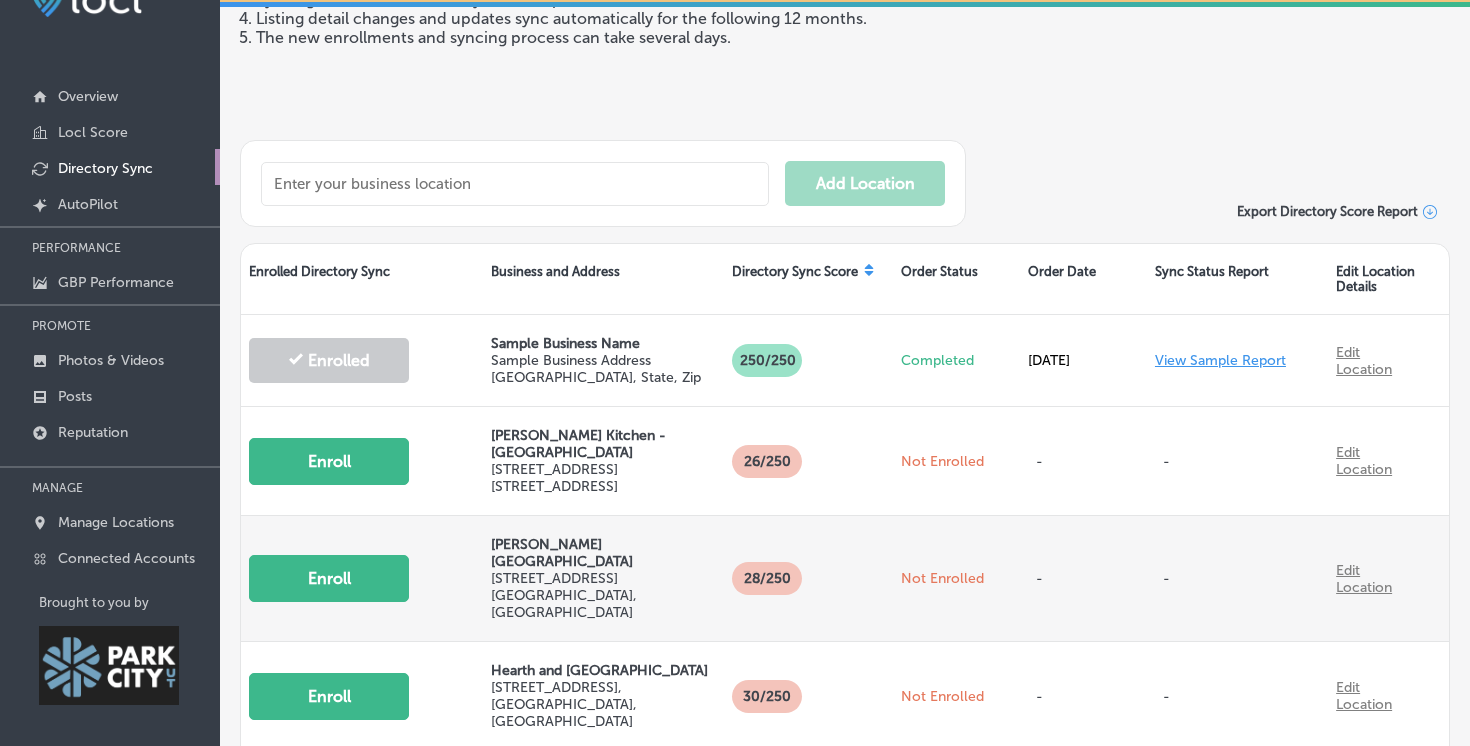 scroll, scrollTop: 0, scrollLeft: 0, axis: both 